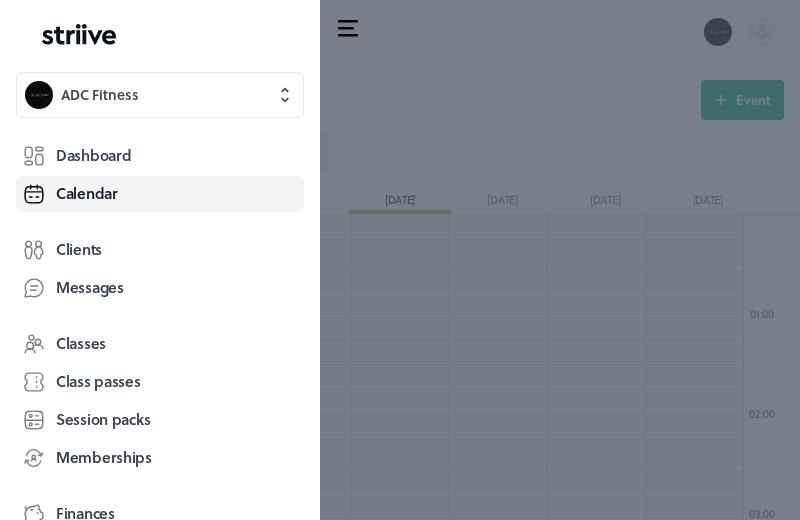 scroll, scrollTop: 1719, scrollLeft: 0, axis: vertical 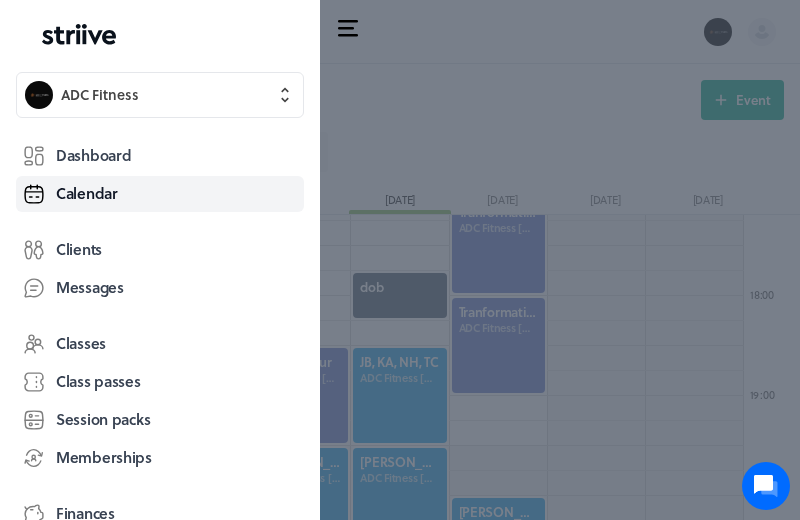 click on ".st0{fill:#006BFF;}
.st1{fill:#0A121C;}
.st2{fill:url(#SVGID_1_);}
.st3{fill:url(#SVGID_2_);}
.st4{fill:url(#SVGID_3_);}
.st5{fill:url(#SVGID_4_);}
.st6{fill:url(#SVGID_5_);}
.st7{fill:#FFFFFF;}
.st8{fill:url(#SVGID_6_);}
.st9{fill:url(#SVGID_7_);}
.st10{fill:url(#SVGID_8_);}
.st11{fill:url(#SVGID_9_);}
.st12{fill:url(#SVGID_10_);}
.st13{fill:url(#SVGID_11_);}
ADC Fitness Dashboard Calendar Clients Messages Classes Class passes Session packs Memberships Finances Help Feedback [PERSON_NAME]" at bounding box center (160, 260) 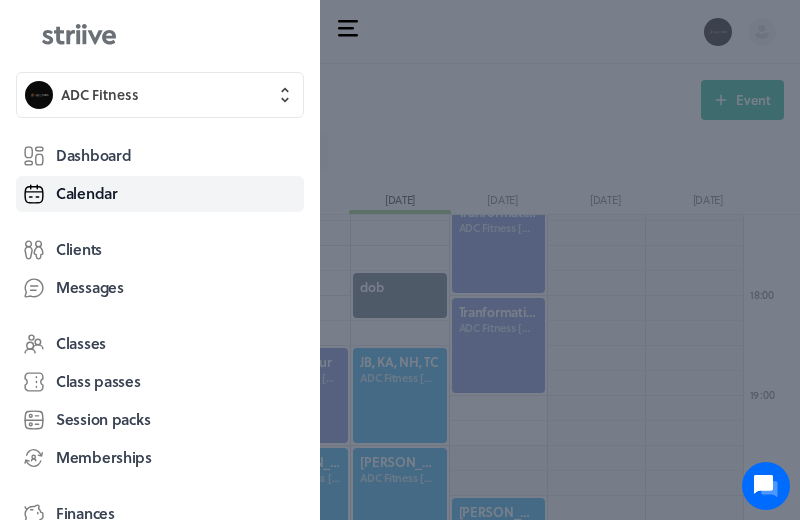 click 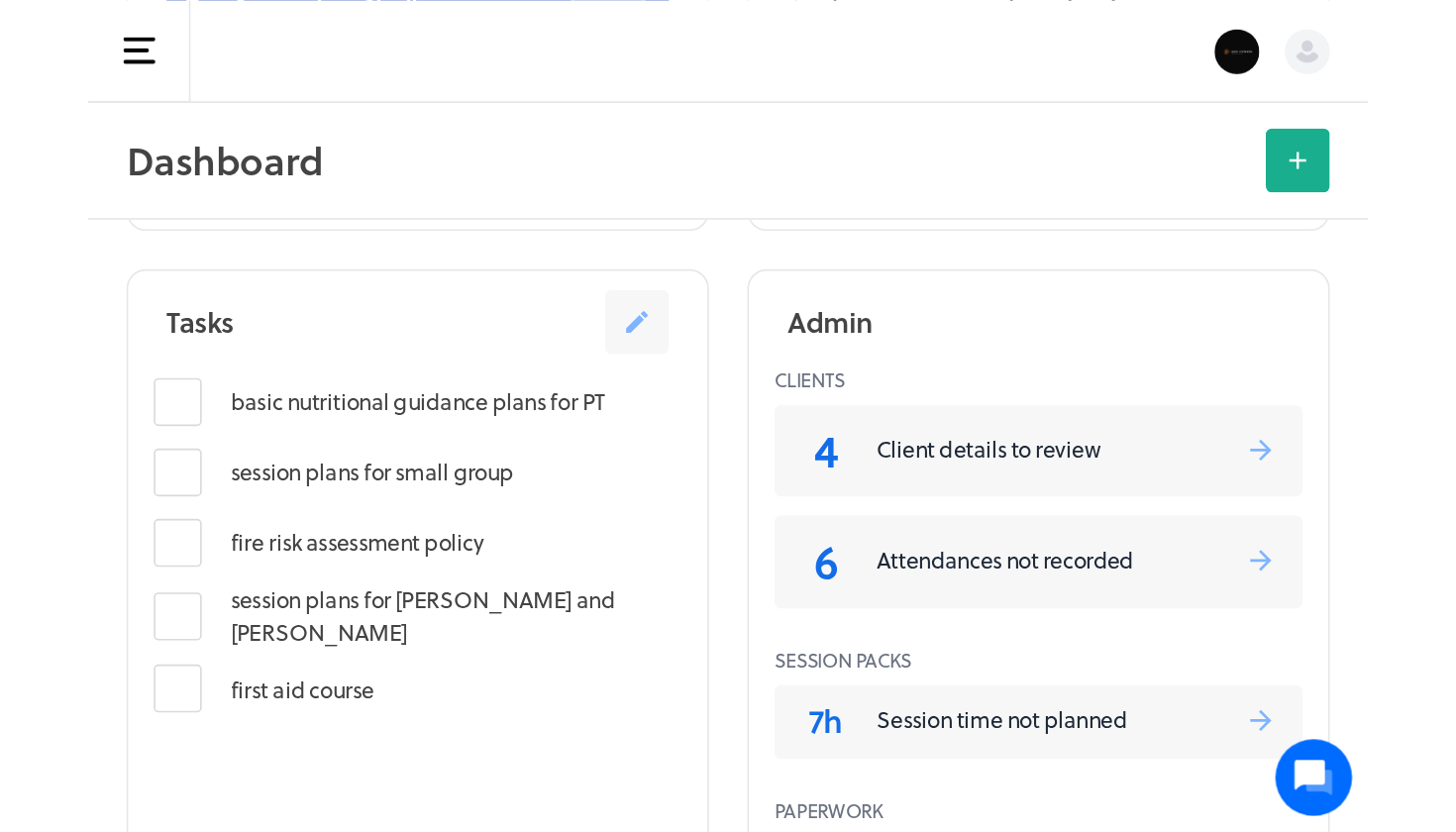 scroll, scrollTop: 726, scrollLeft: 0, axis: vertical 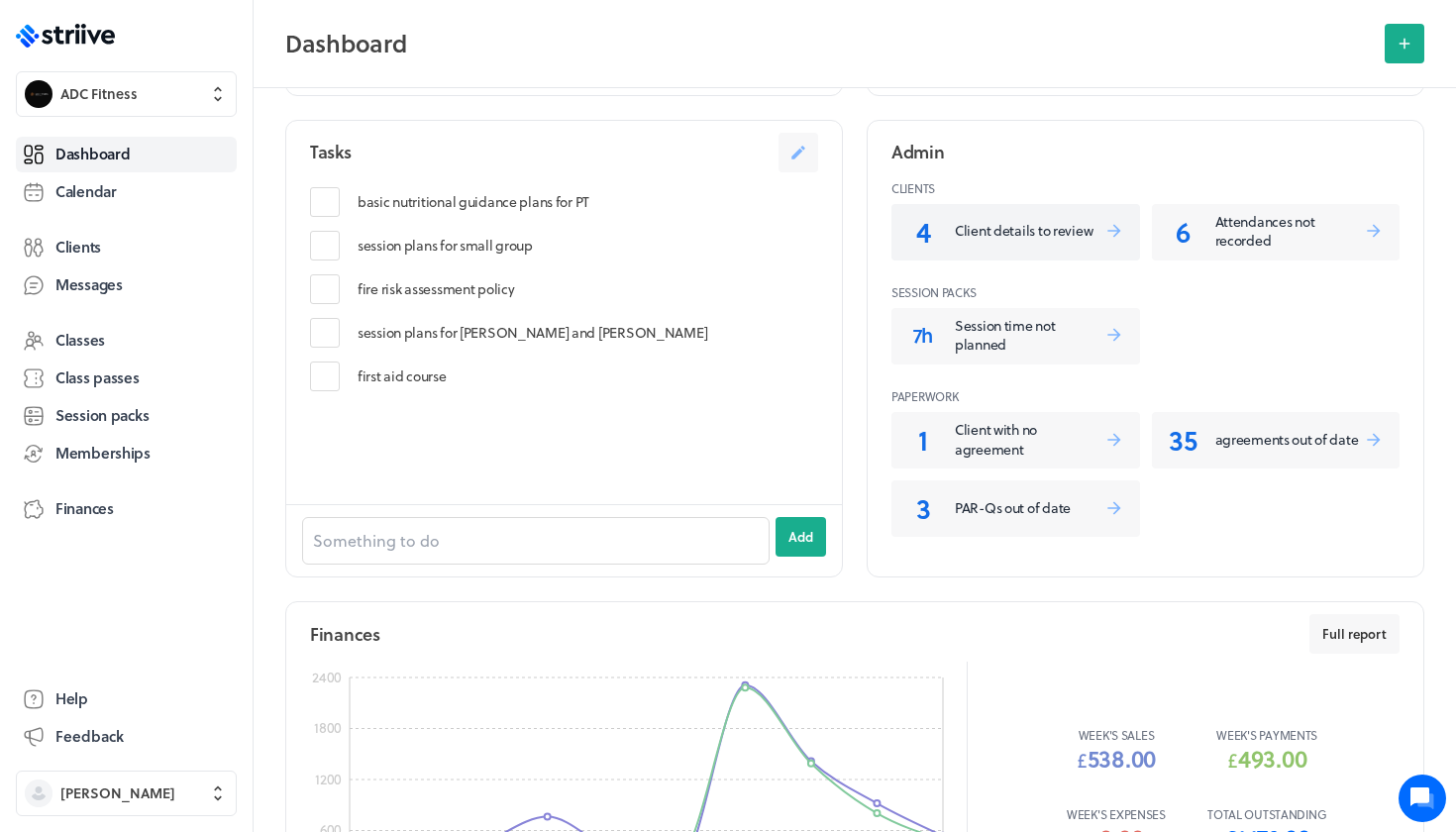 click on "Client details to review" at bounding box center [1029, 231] 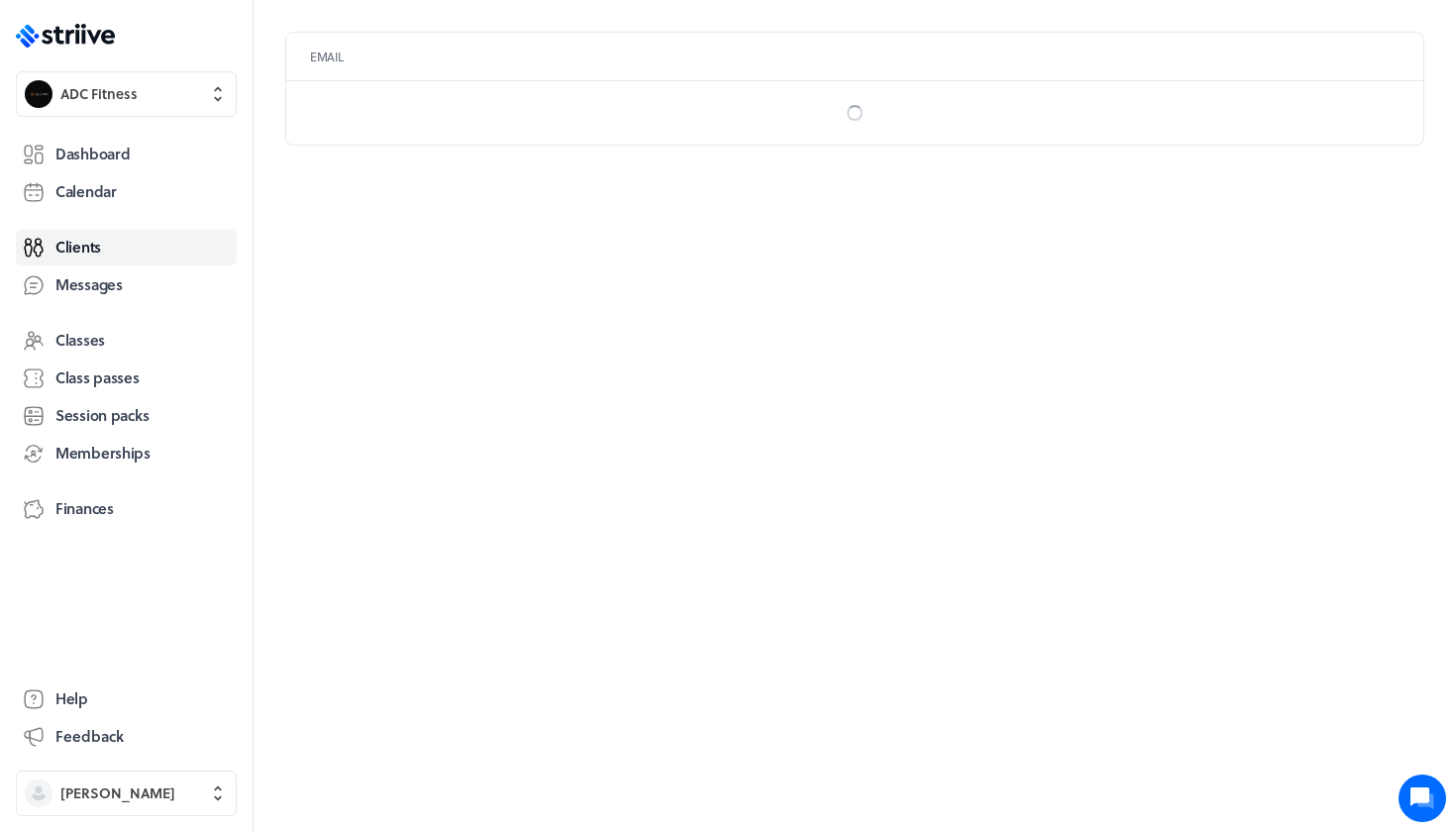 scroll, scrollTop: 0, scrollLeft: 0, axis: both 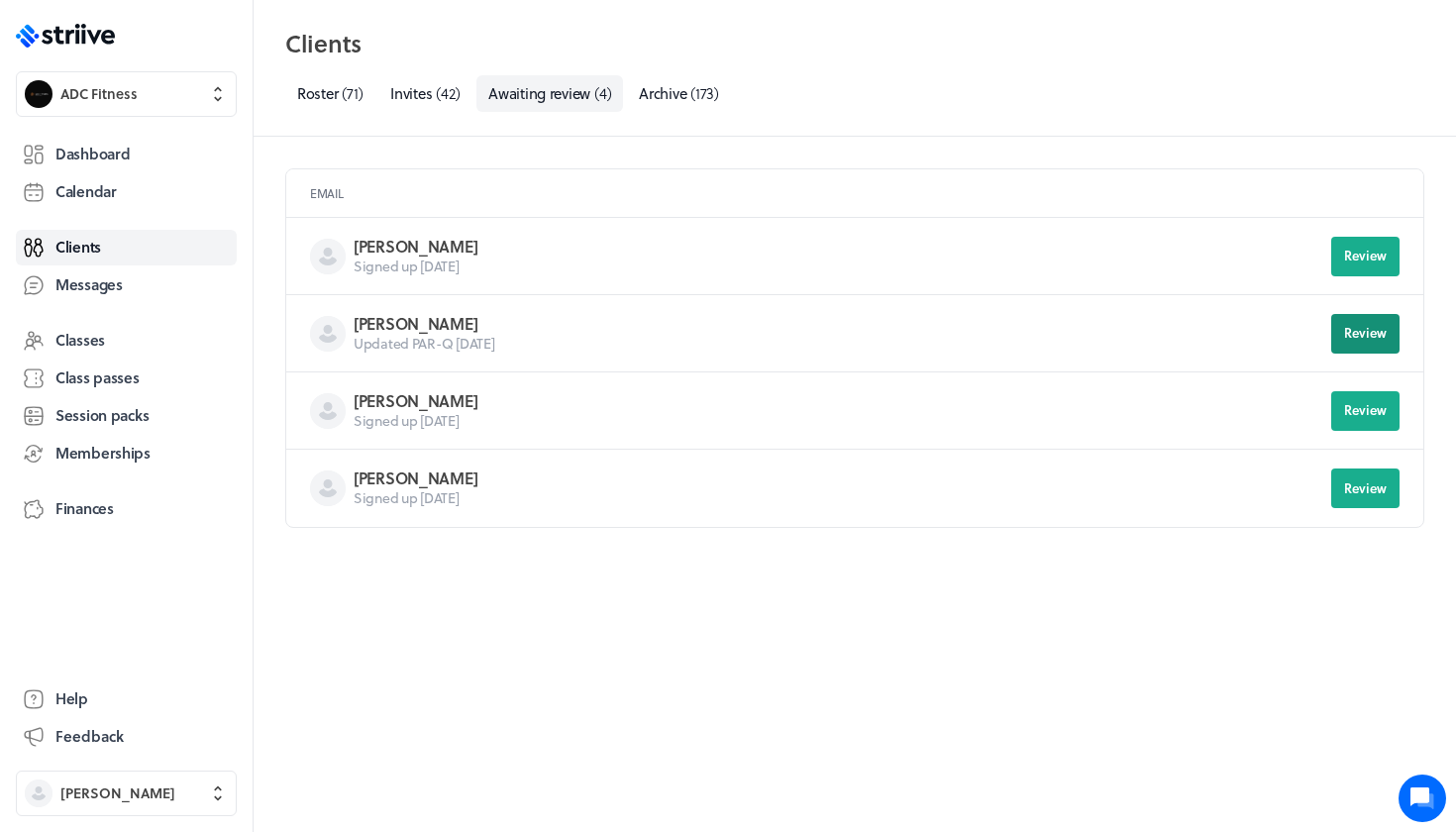 click on "Review" at bounding box center (1365, 333) 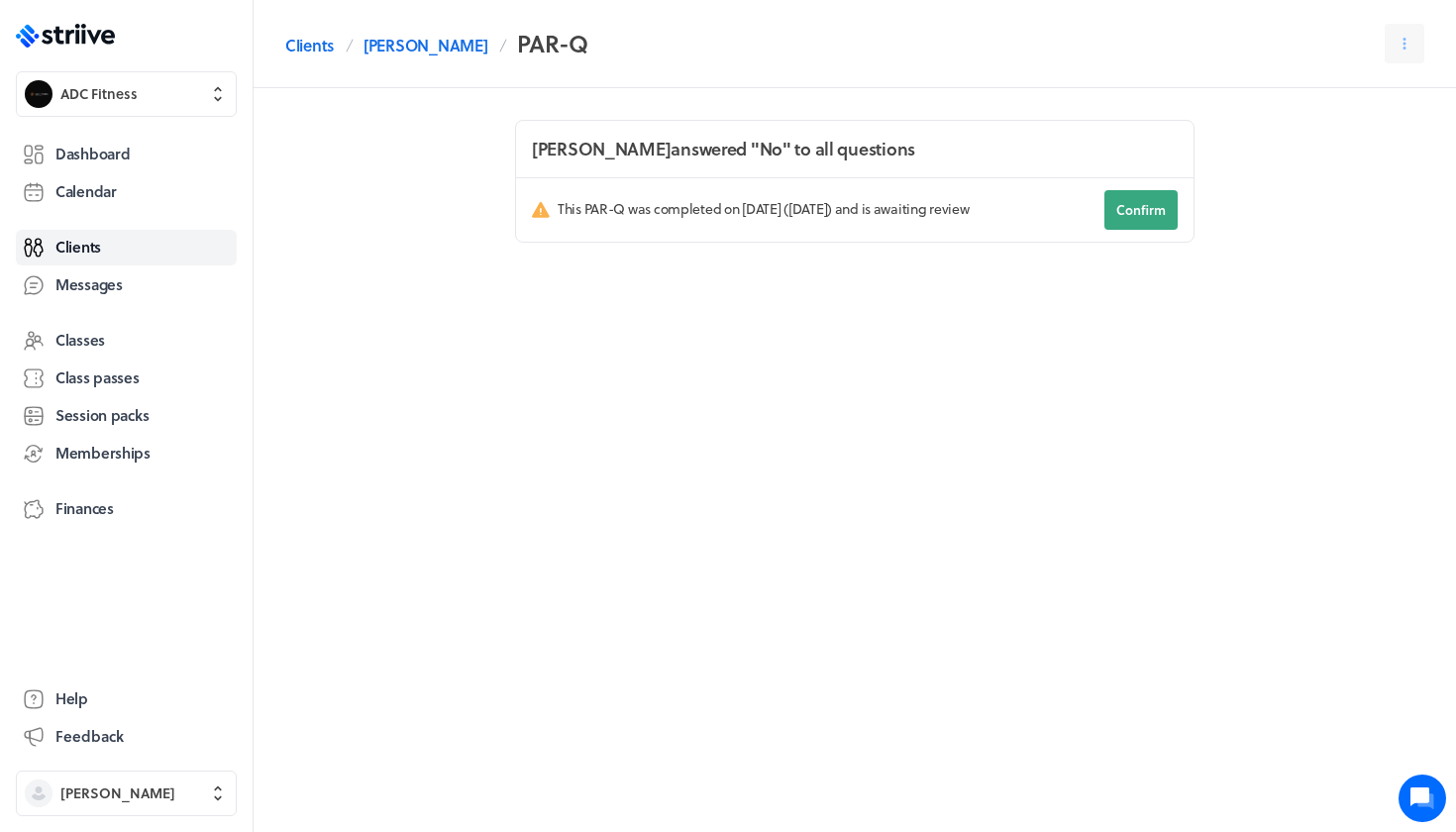 click on "Confirm" at bounding box center [1141, 210] 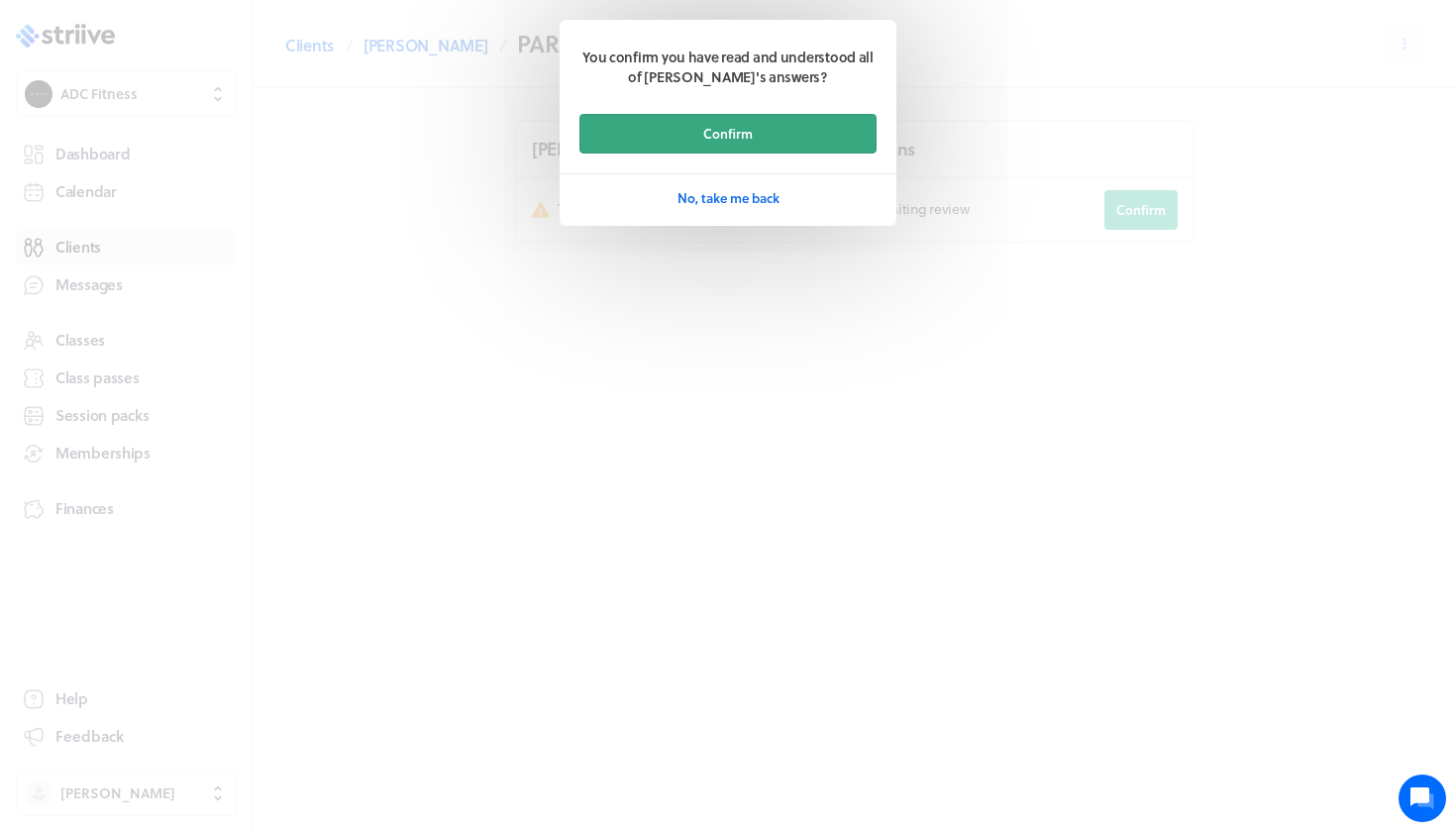click on "Confirm" at bounding box center [728, 134] 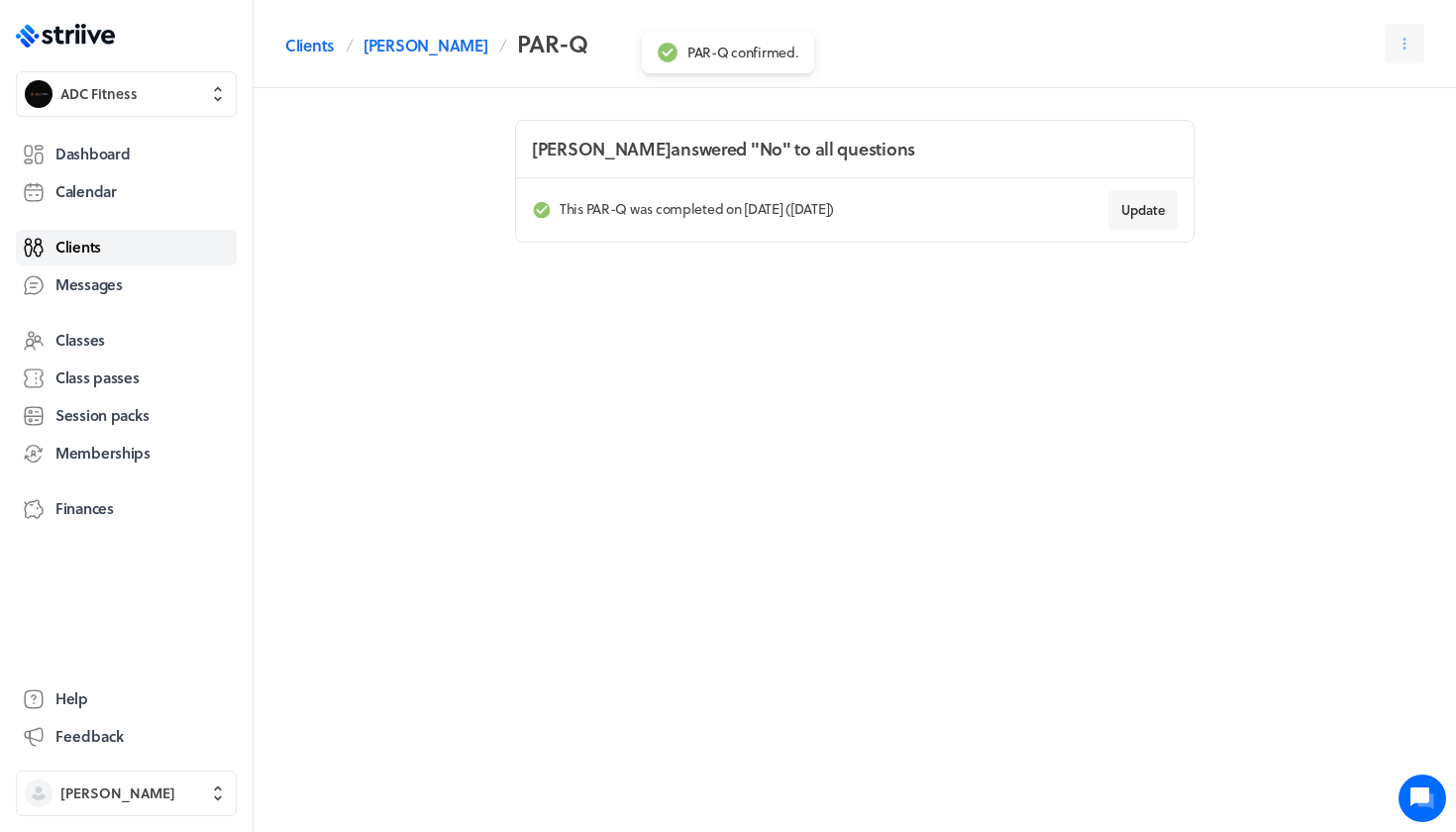 click on "Clients" at bounding box center [126, 248] 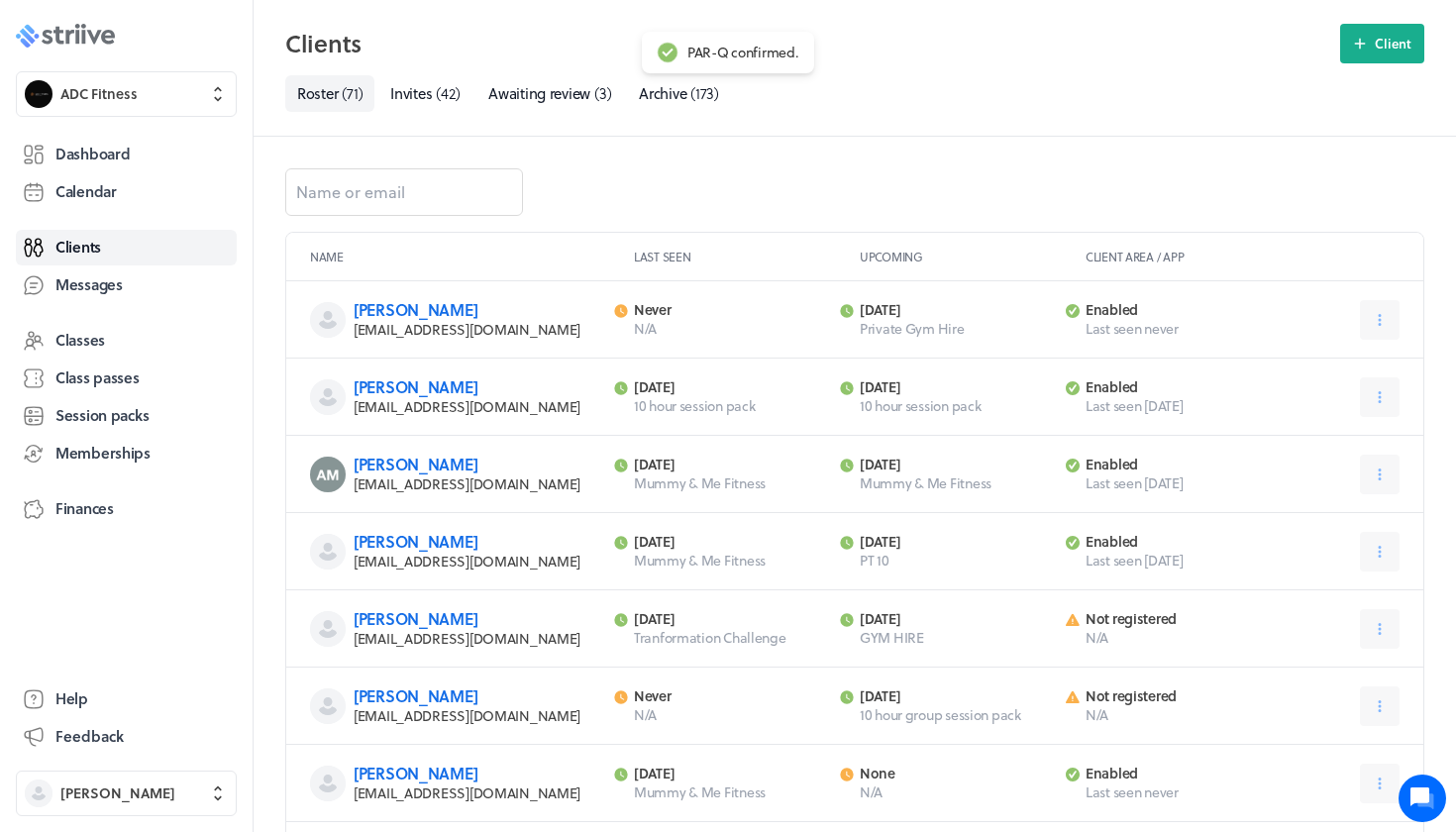 click 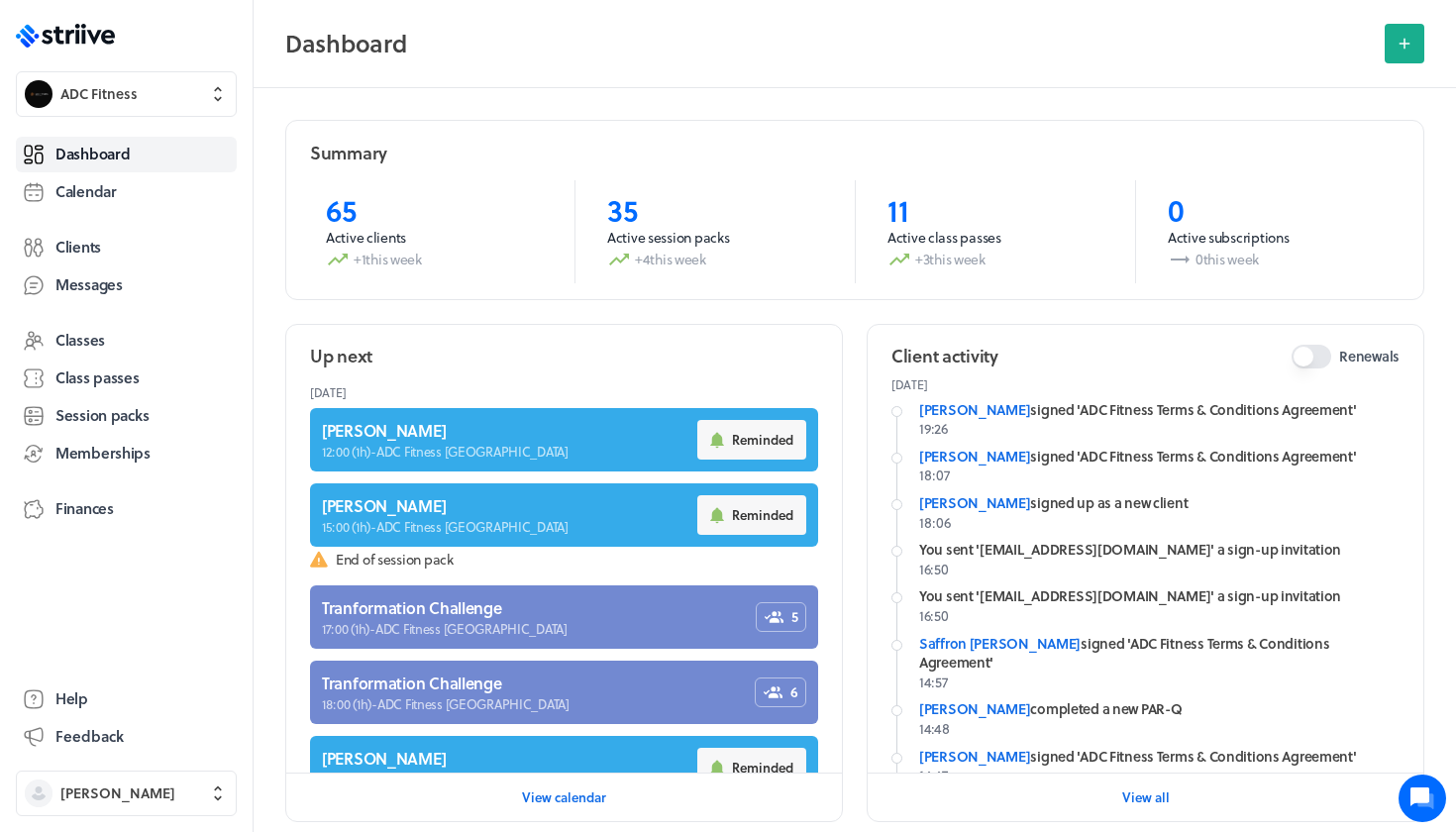 scroll, scrollTop: 0, scrollLeft: 0, axis: both 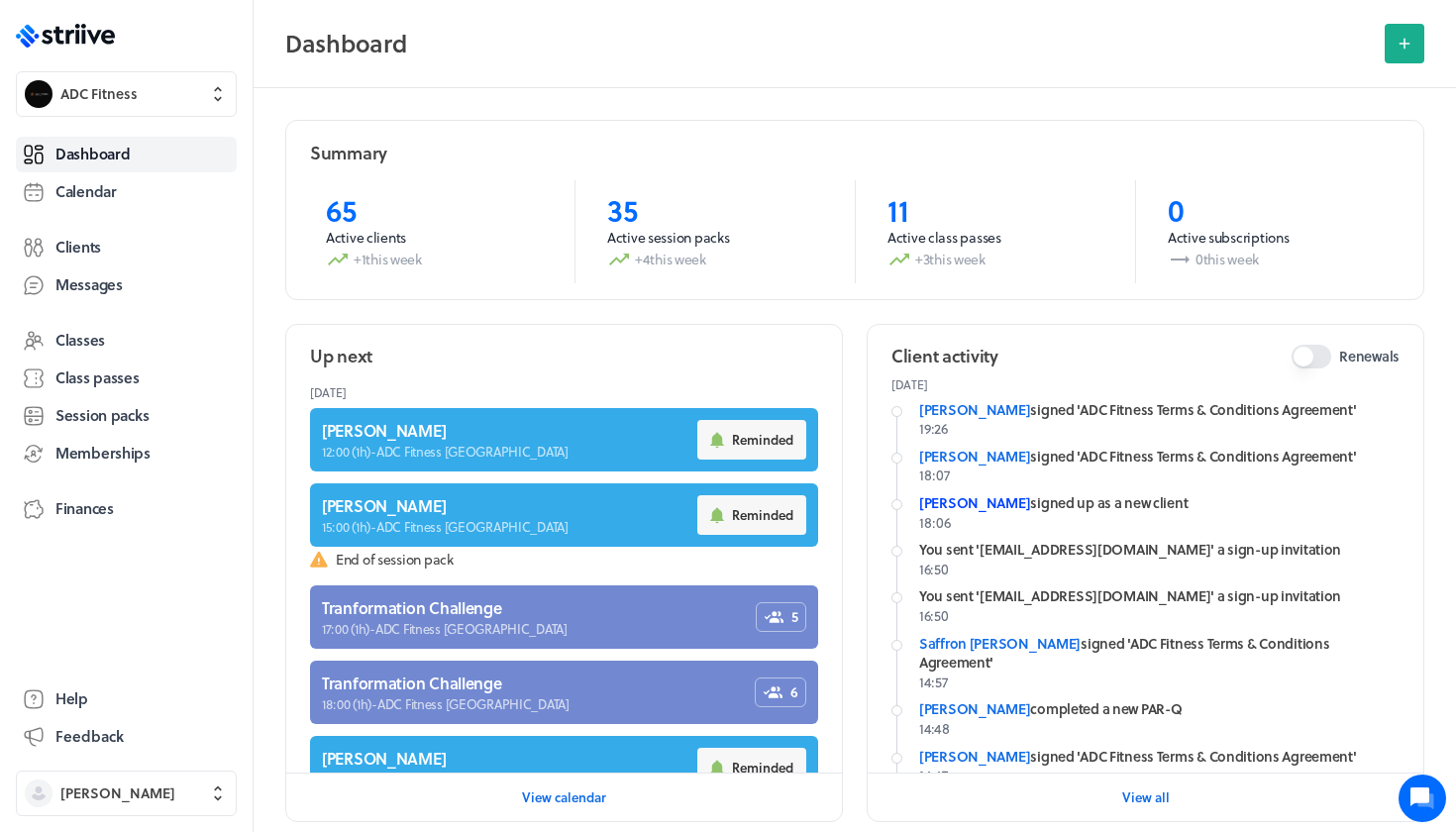 click on "[PERSON_NAME]" at bounding box center [975, 502] 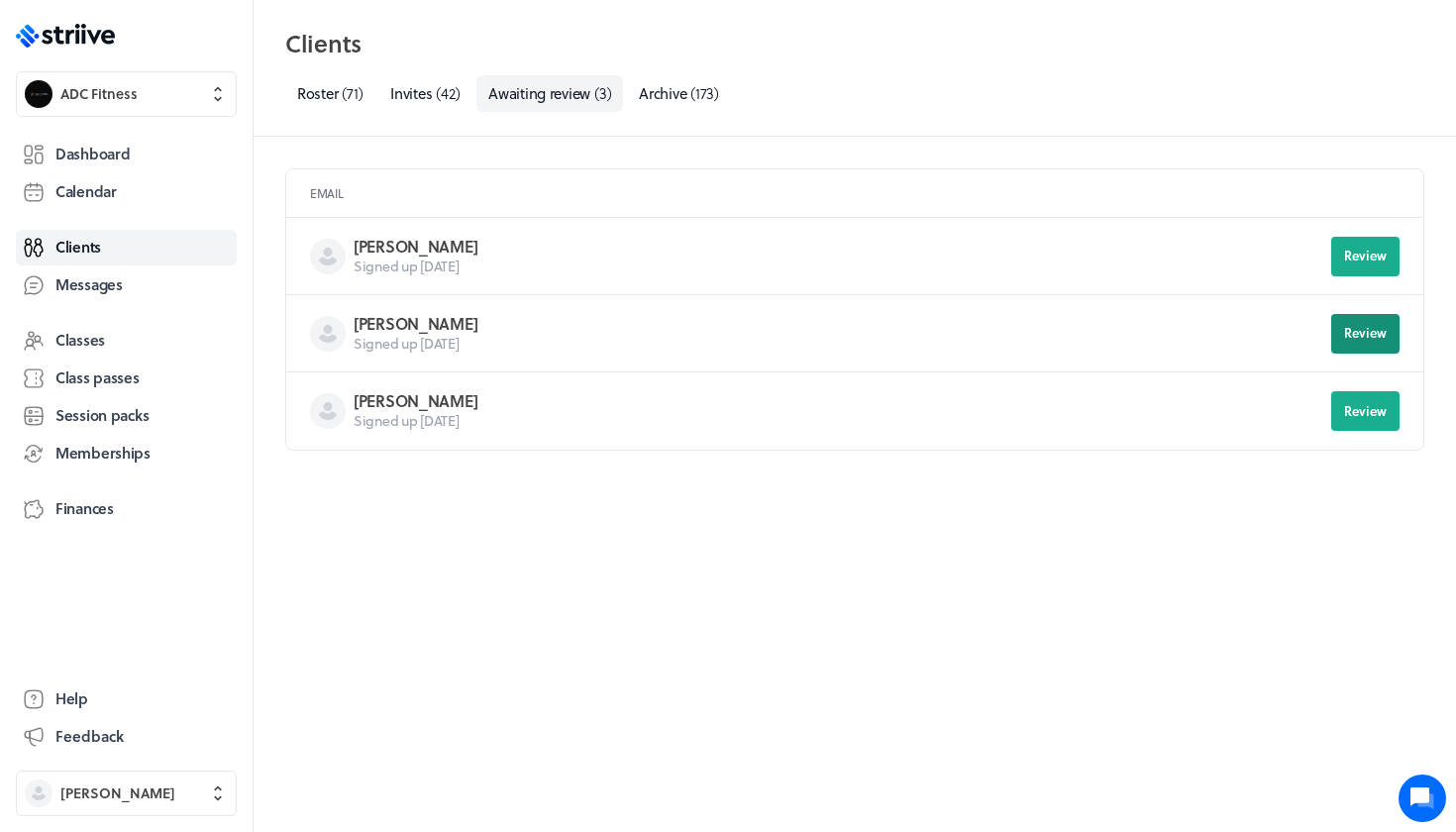 click on "Review" at bounding box center (1365, 333) 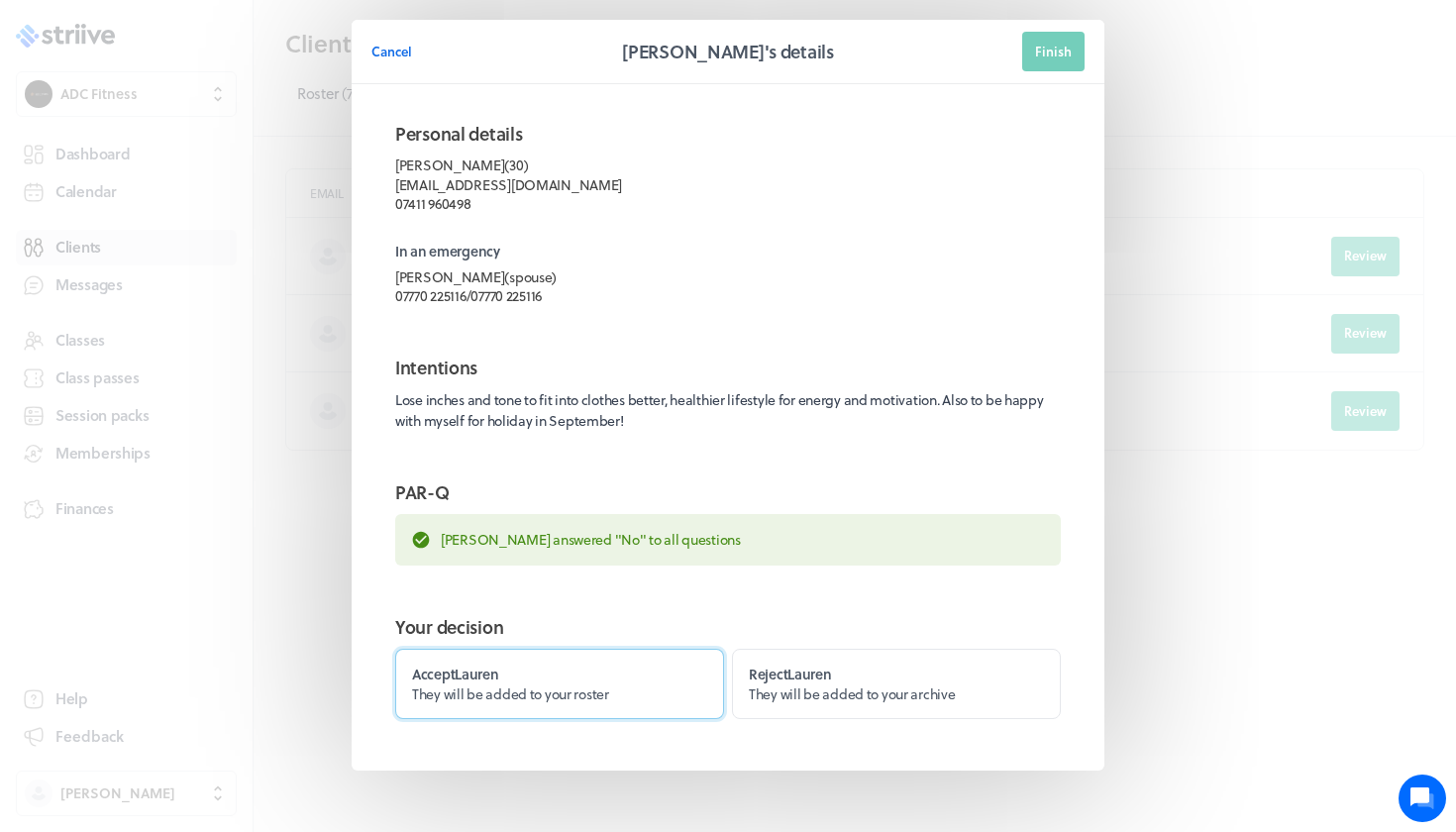 click on "They will be added to your roster" at bounding box center [510, 693] 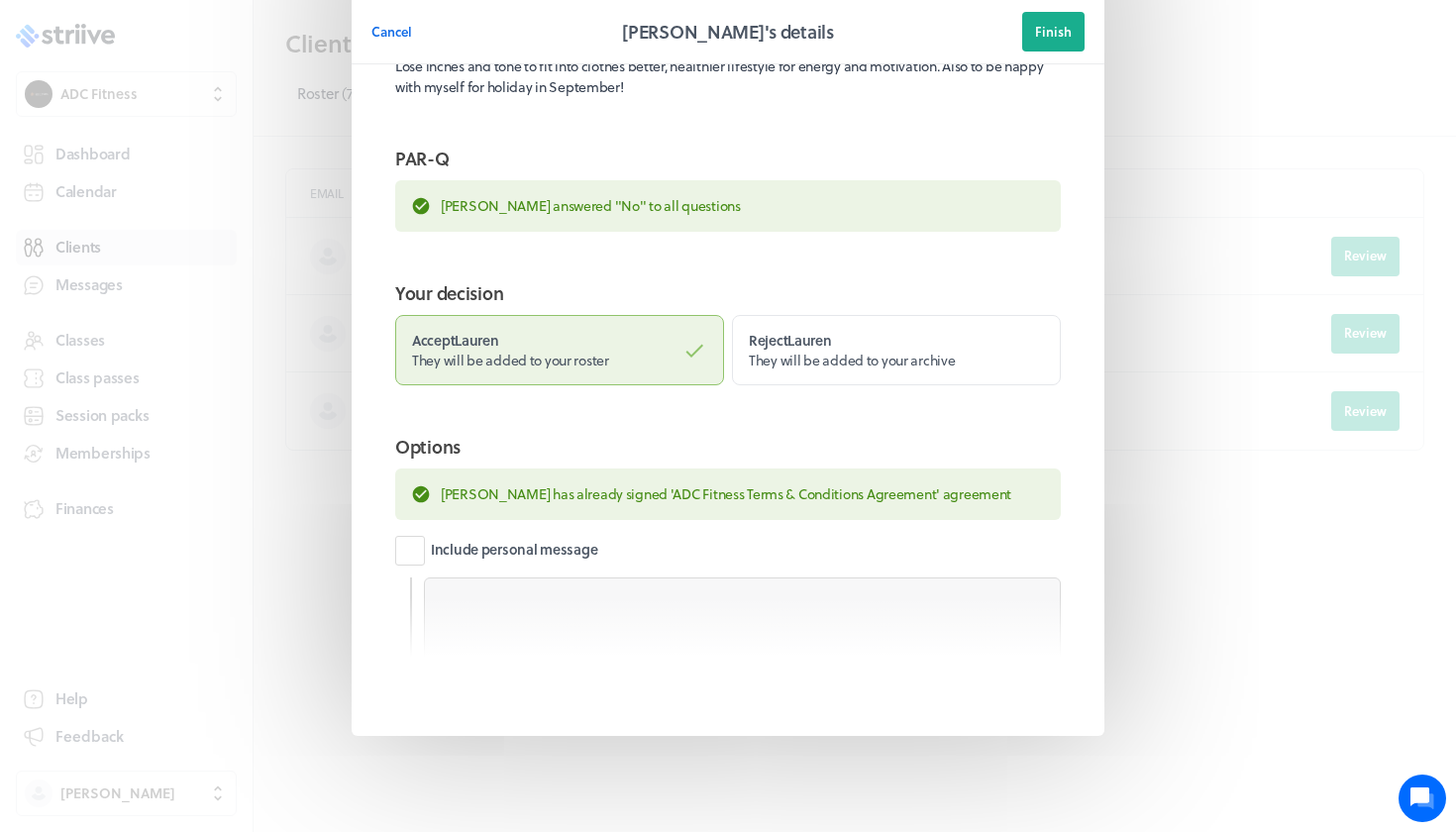 scroll, scrollTop: 333, scrollLeft: 0, axis: vertical 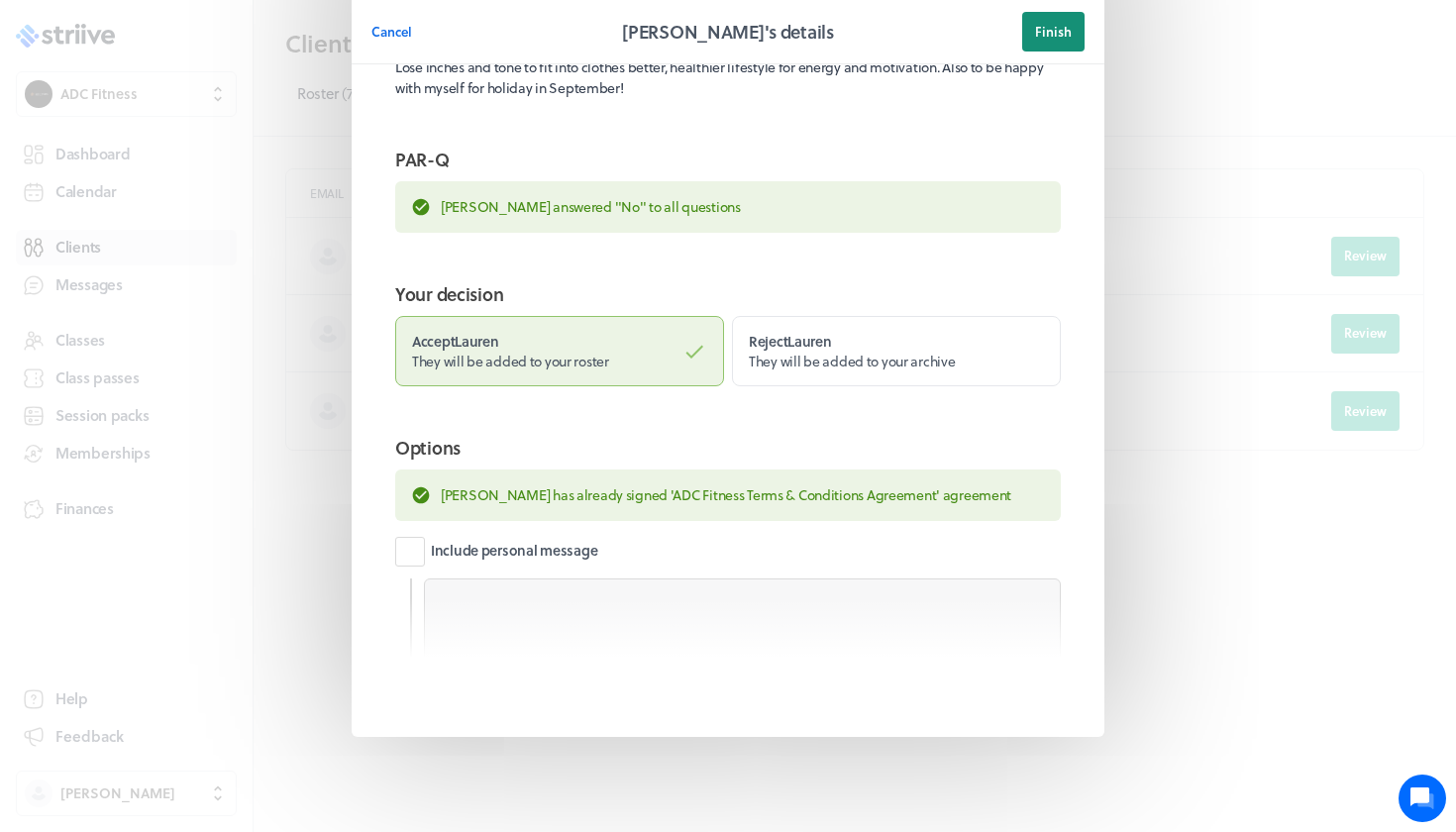 click on "Finish" at bounding box center [1053, 32] 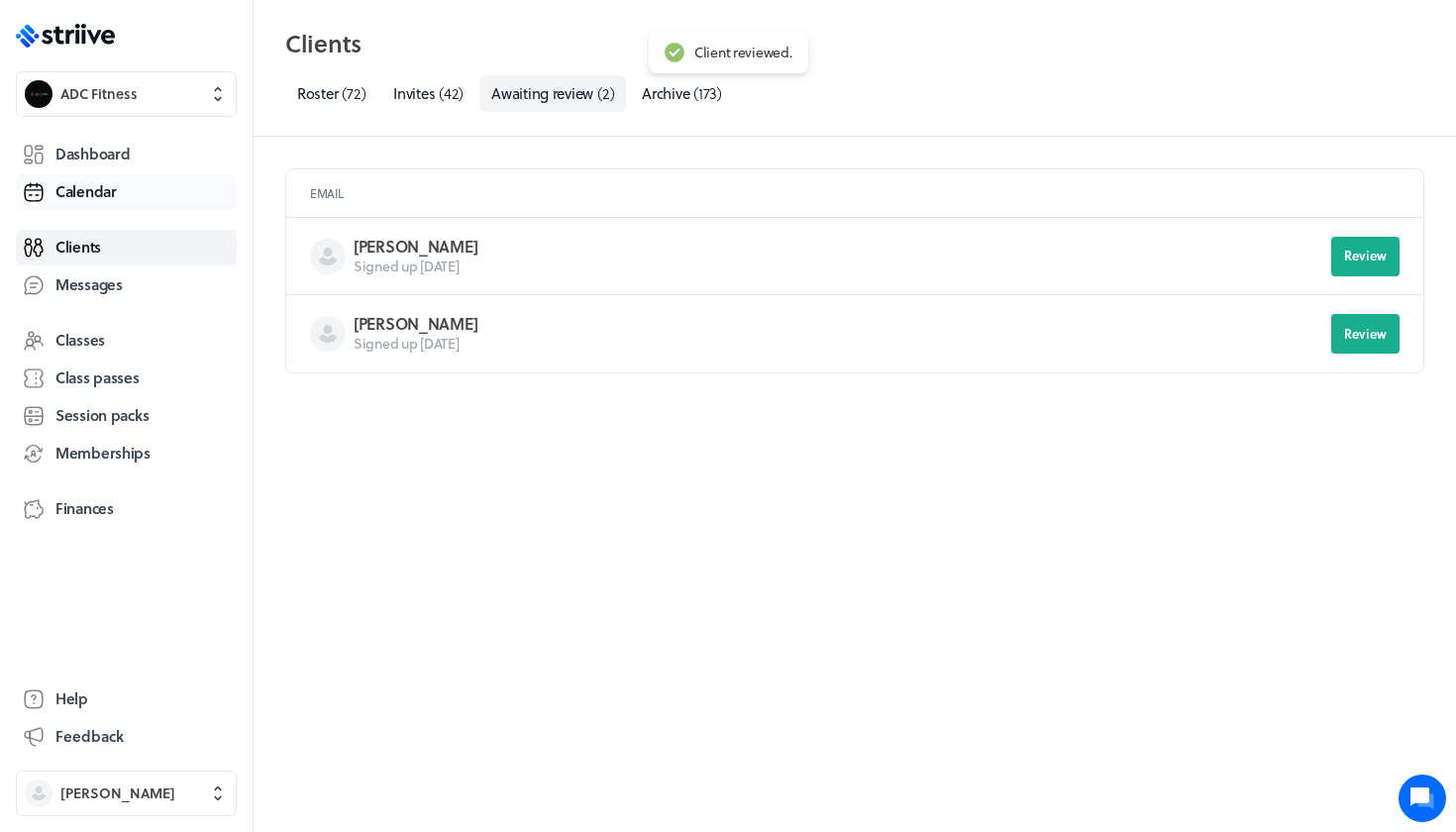 click on "Calendar" at bounding box center [86, 191] 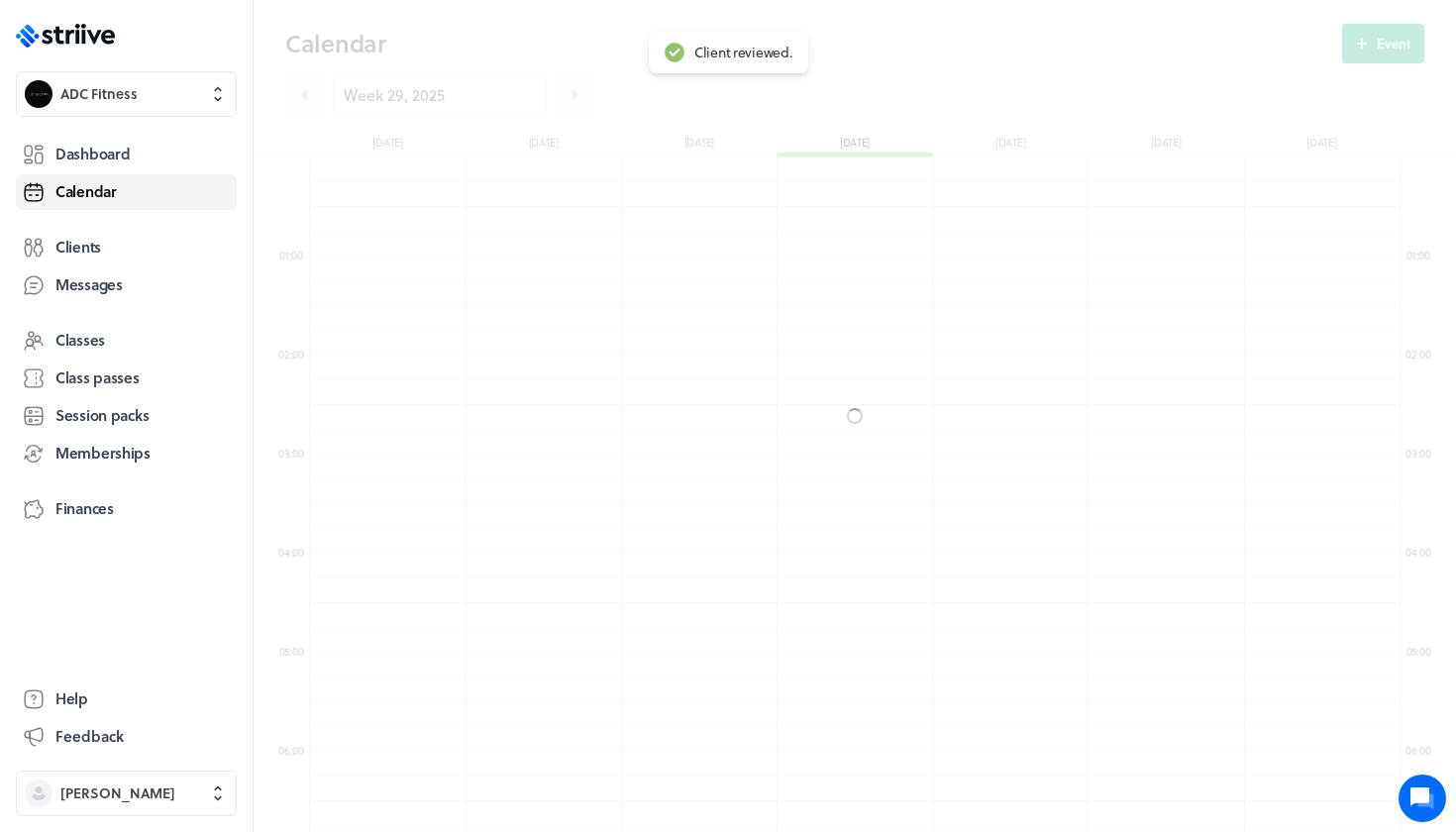 scroll, scrollTop: 842, scrollLeft: 0, axis: vertical 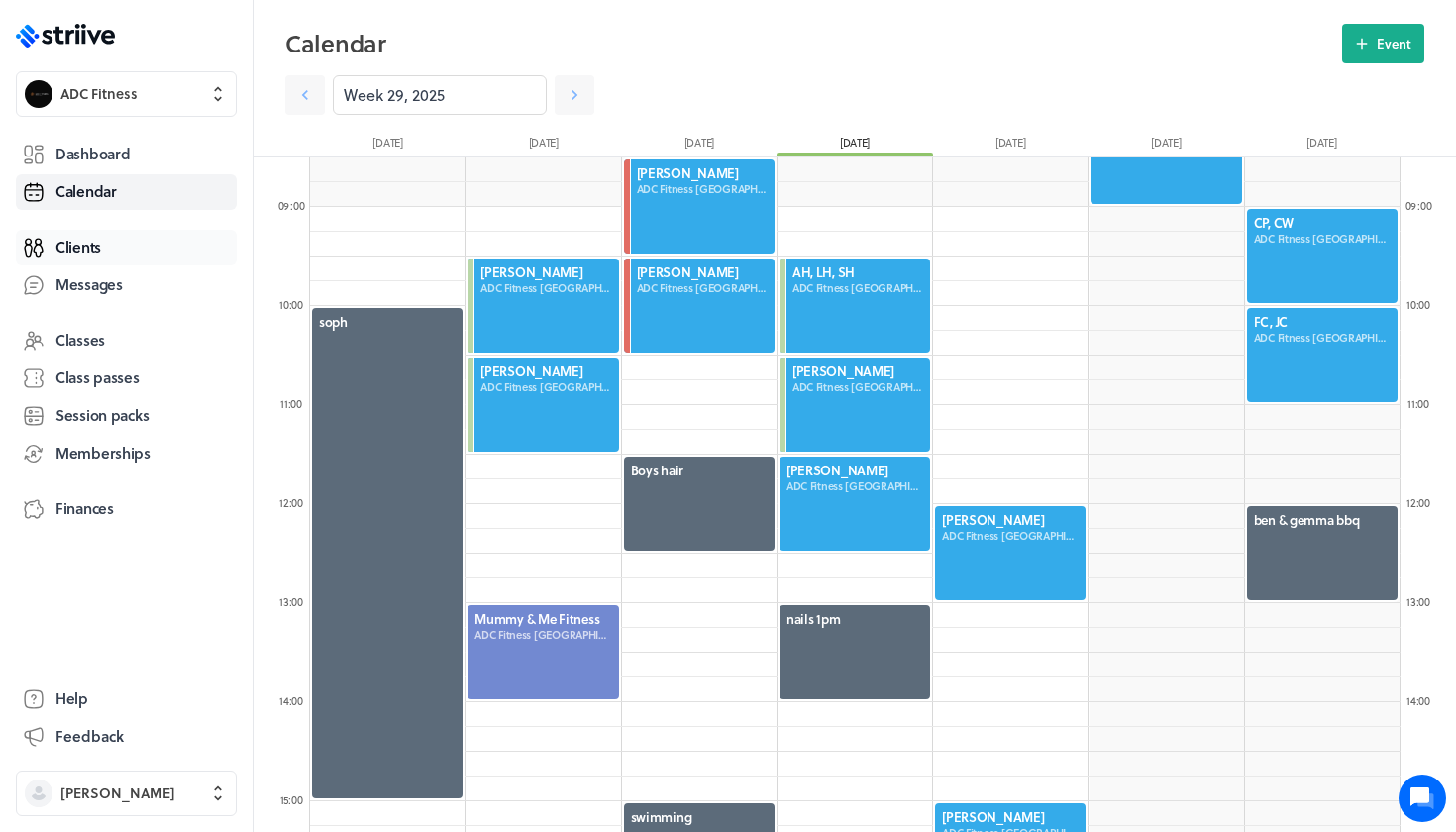 click on "Clients" at bounding box center [78, 247] 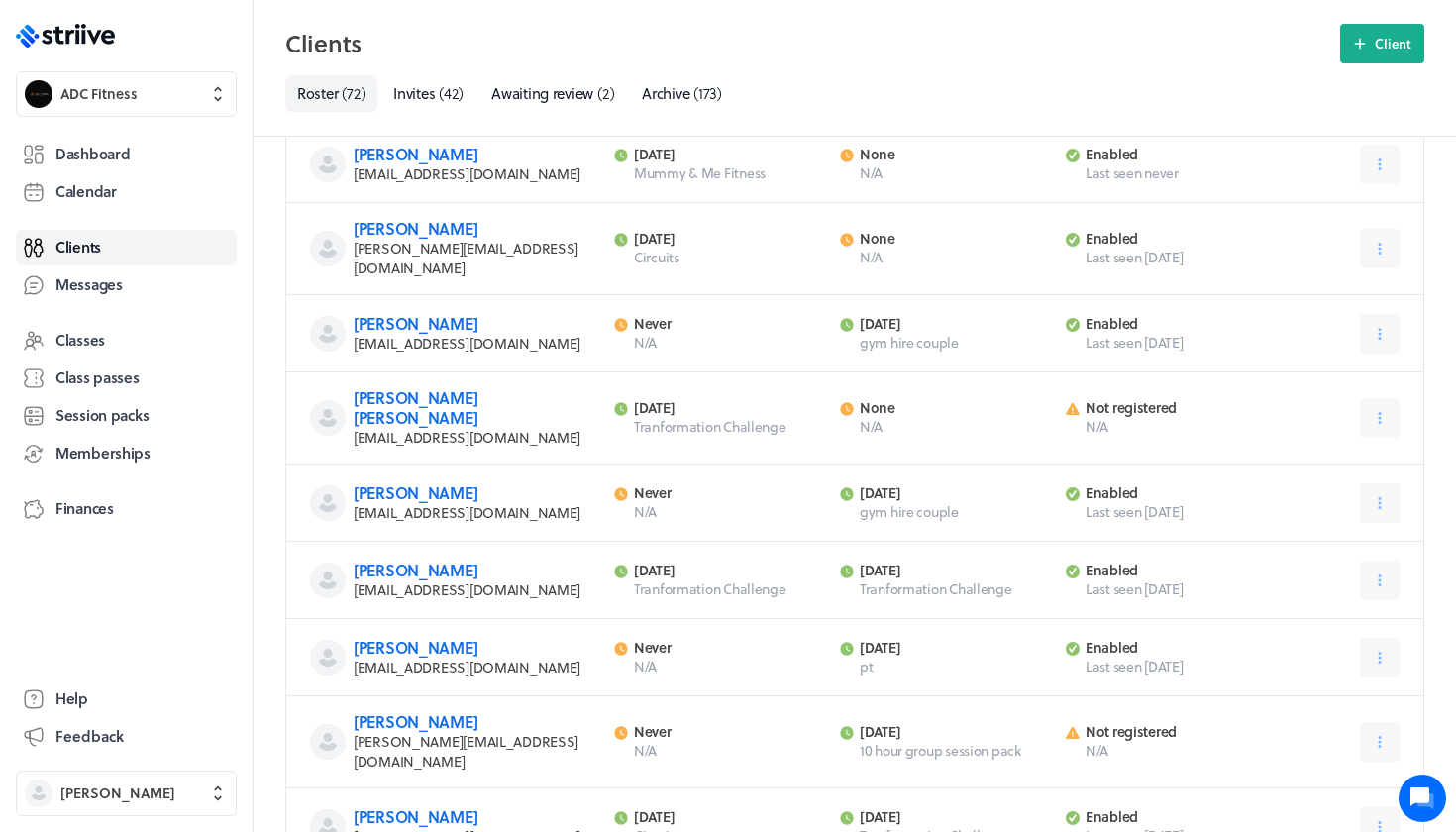 scroll, scrollTop: 620, scrollLeft: 0, axis: vertical 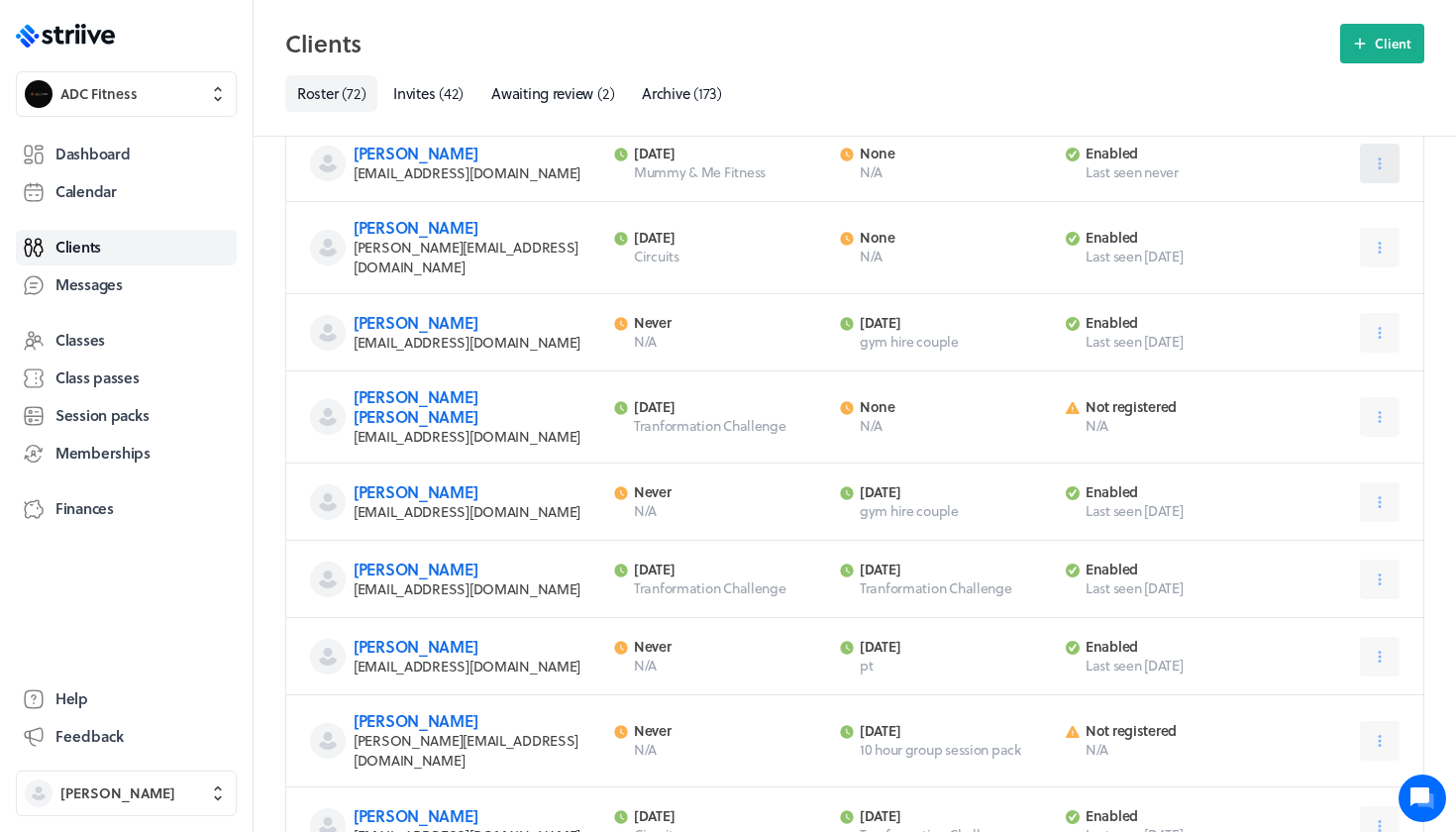 click 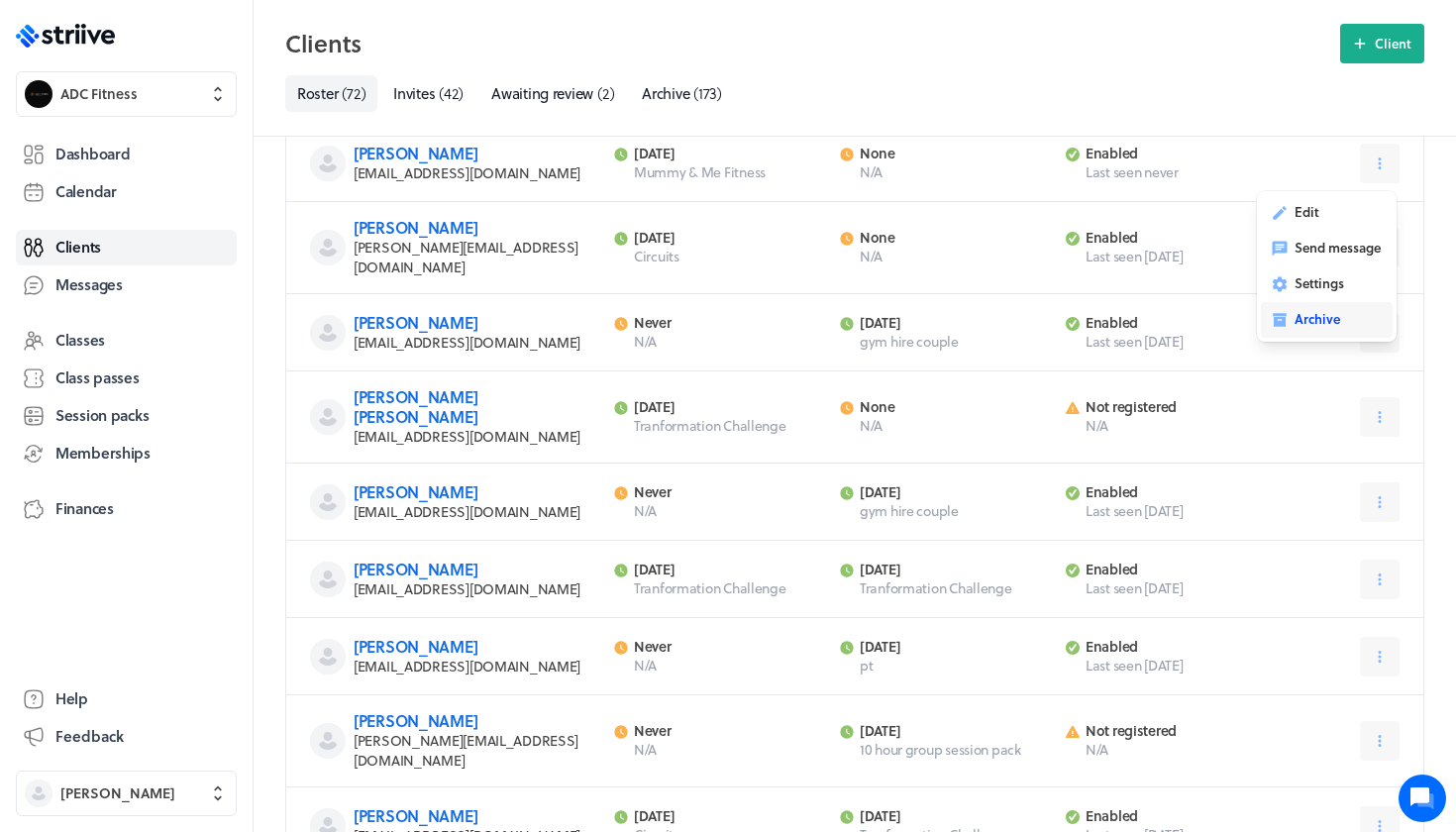 click on "Archive" at bounding box center (1317, 319) 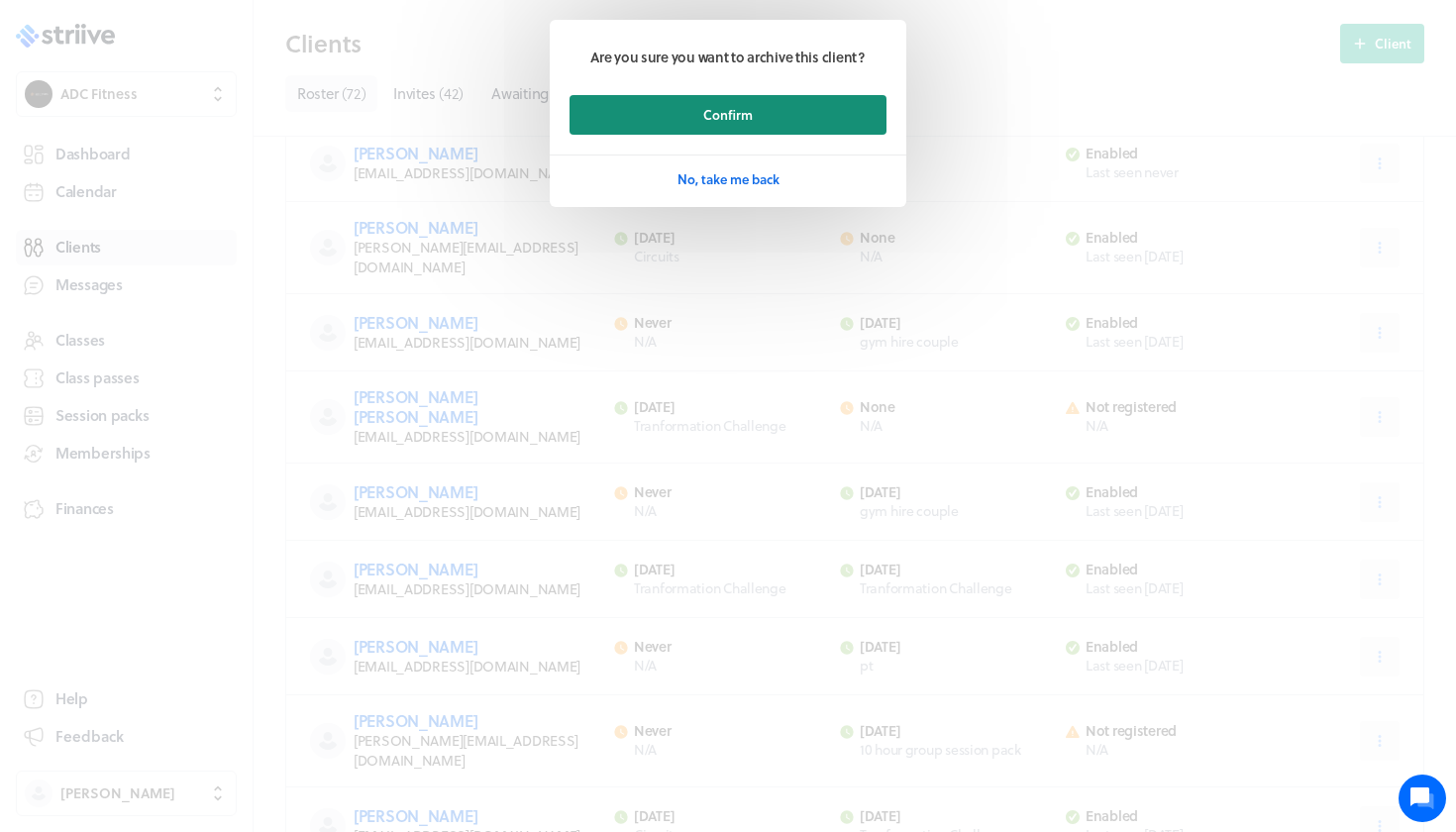click on "Confirm" at bounding box center (728, 115) 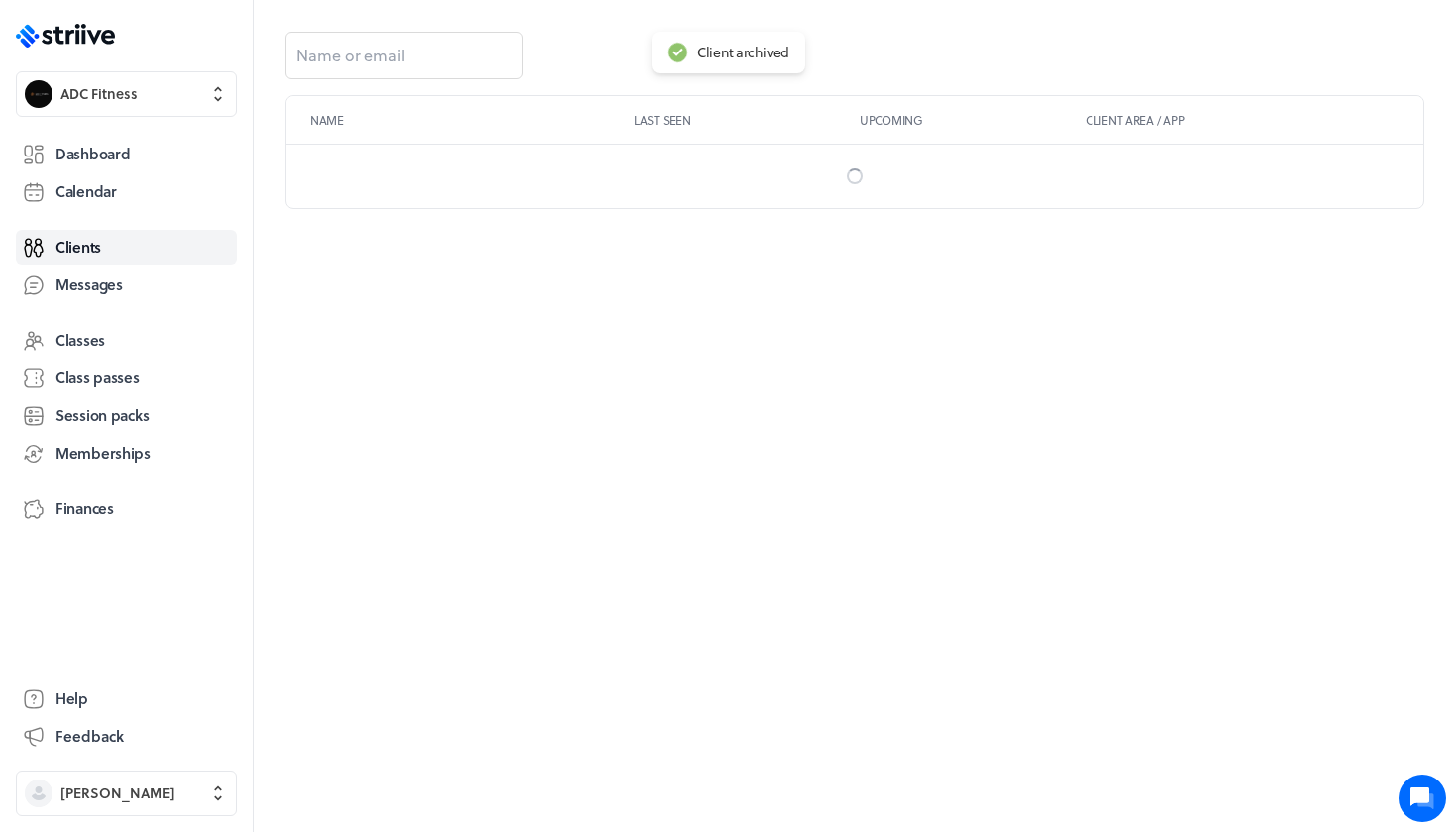 scroll, scrollTop: 0, scrollLeft: 0, axis: both 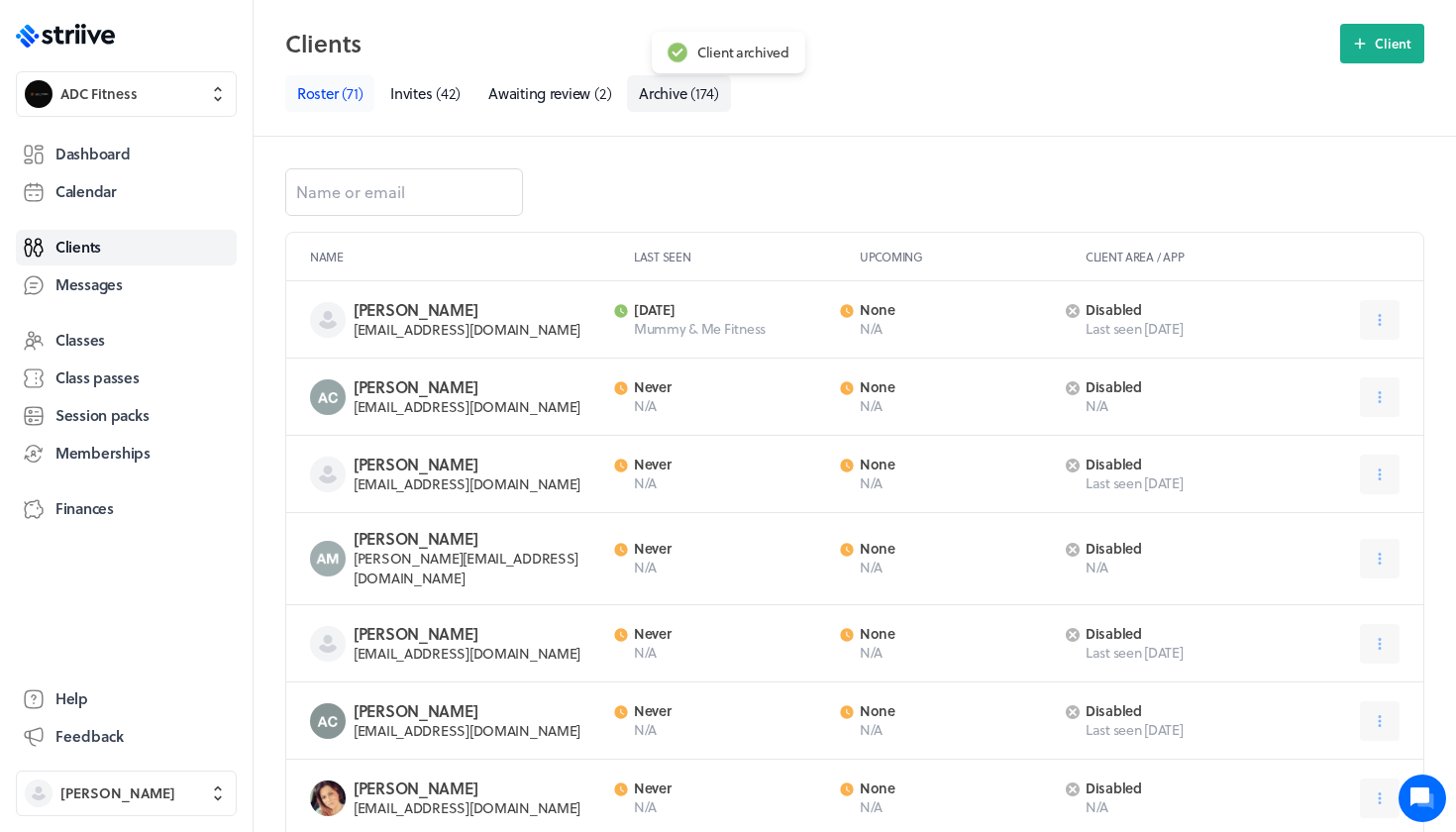 click on "Roster" at bounding box center (317, 93) 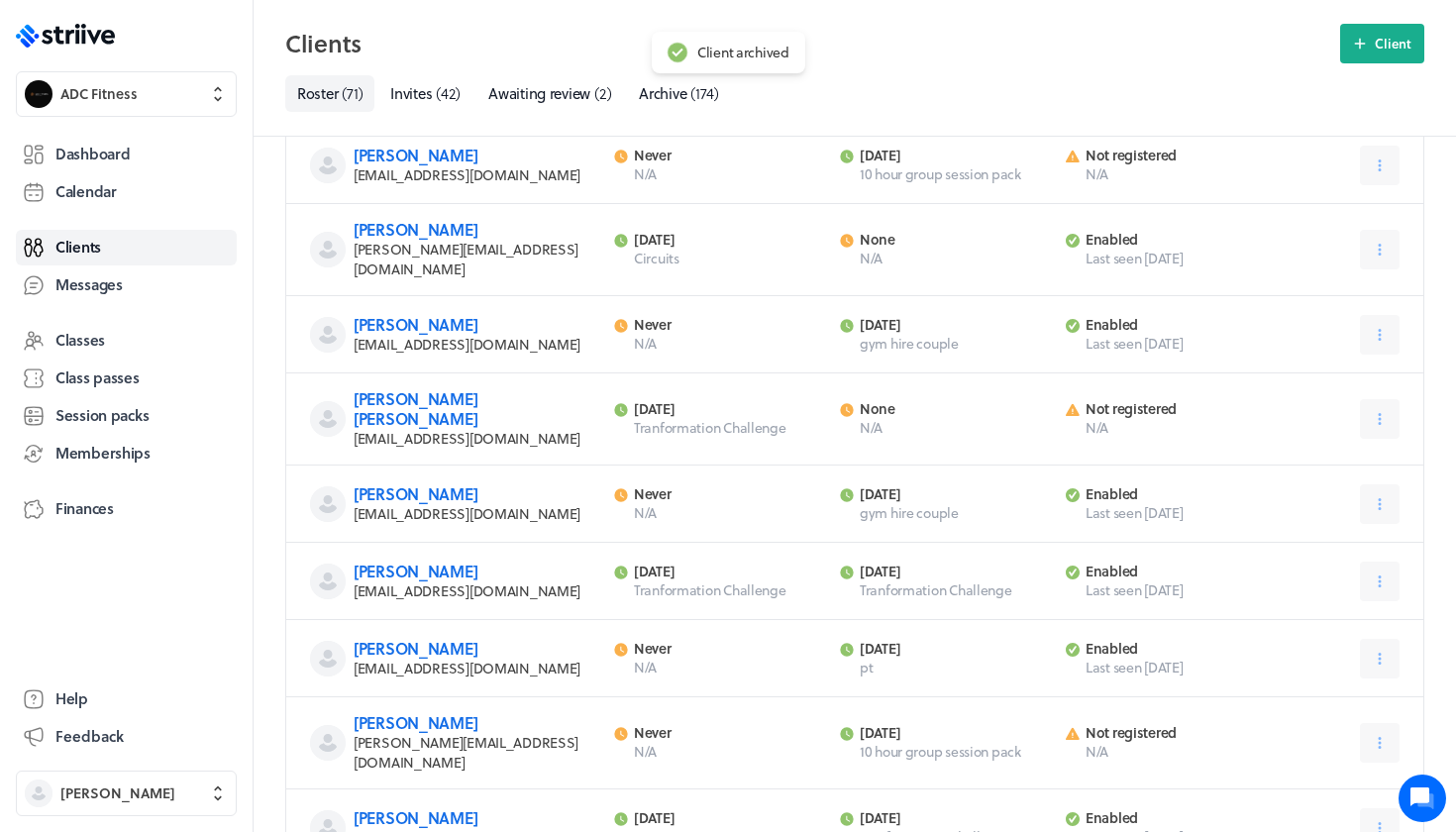 scroll, scrollTop: 597, scrollLeft: 0, axis: vertical 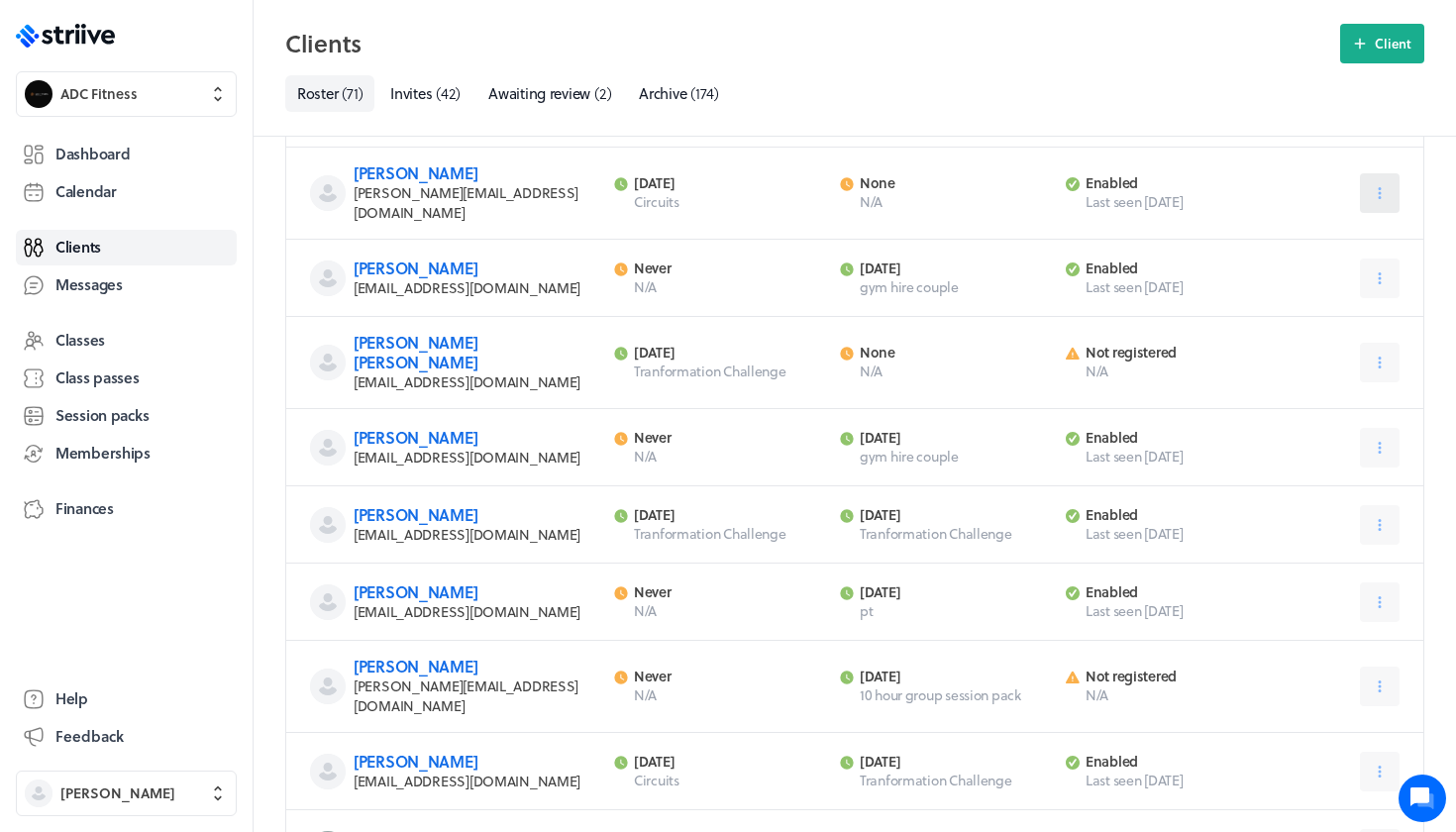 click at bounding box center [1380, 193] 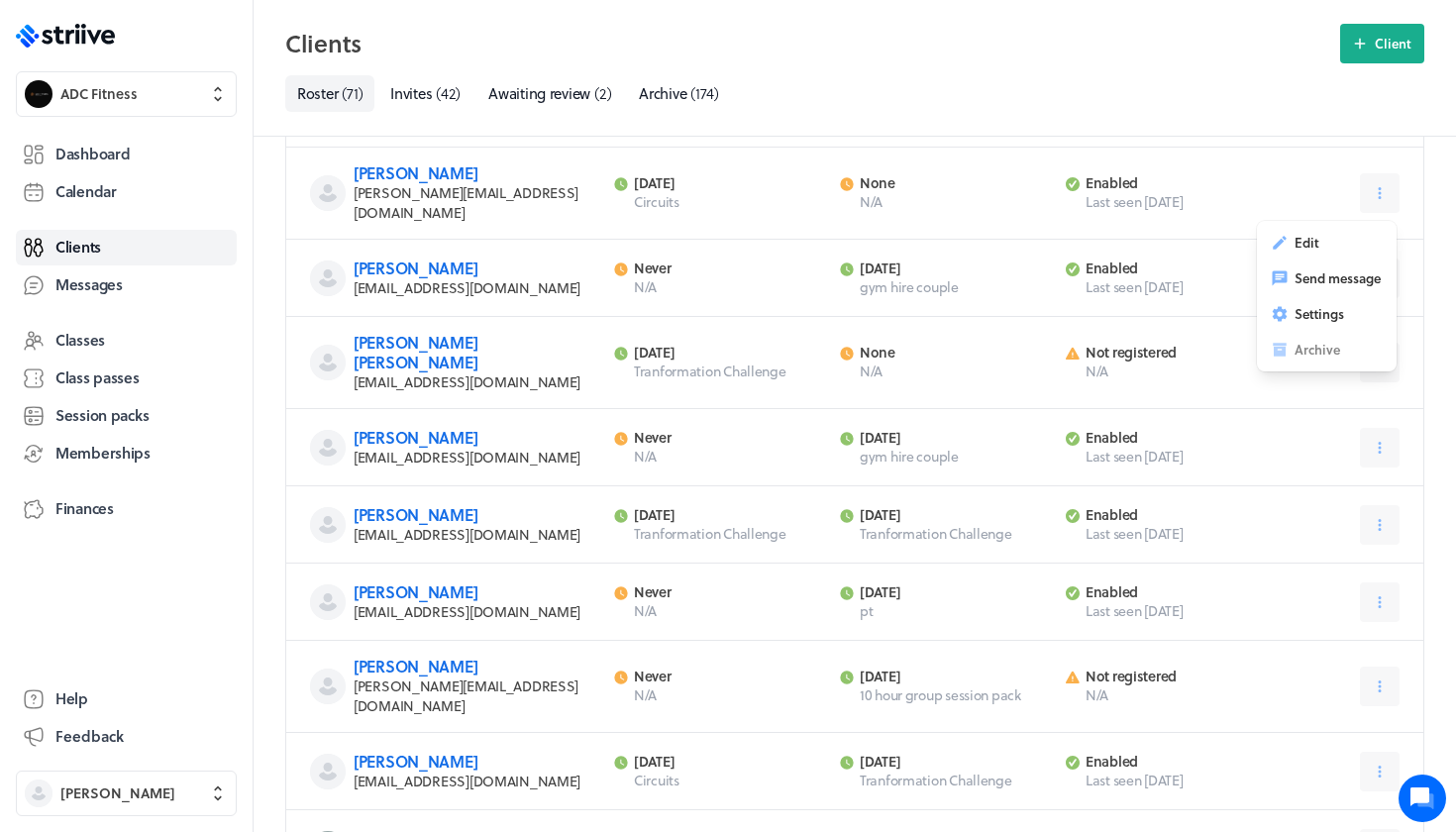 click on "Client area   enabled Last seen [DATE]" at bounding box center (1195, 193) 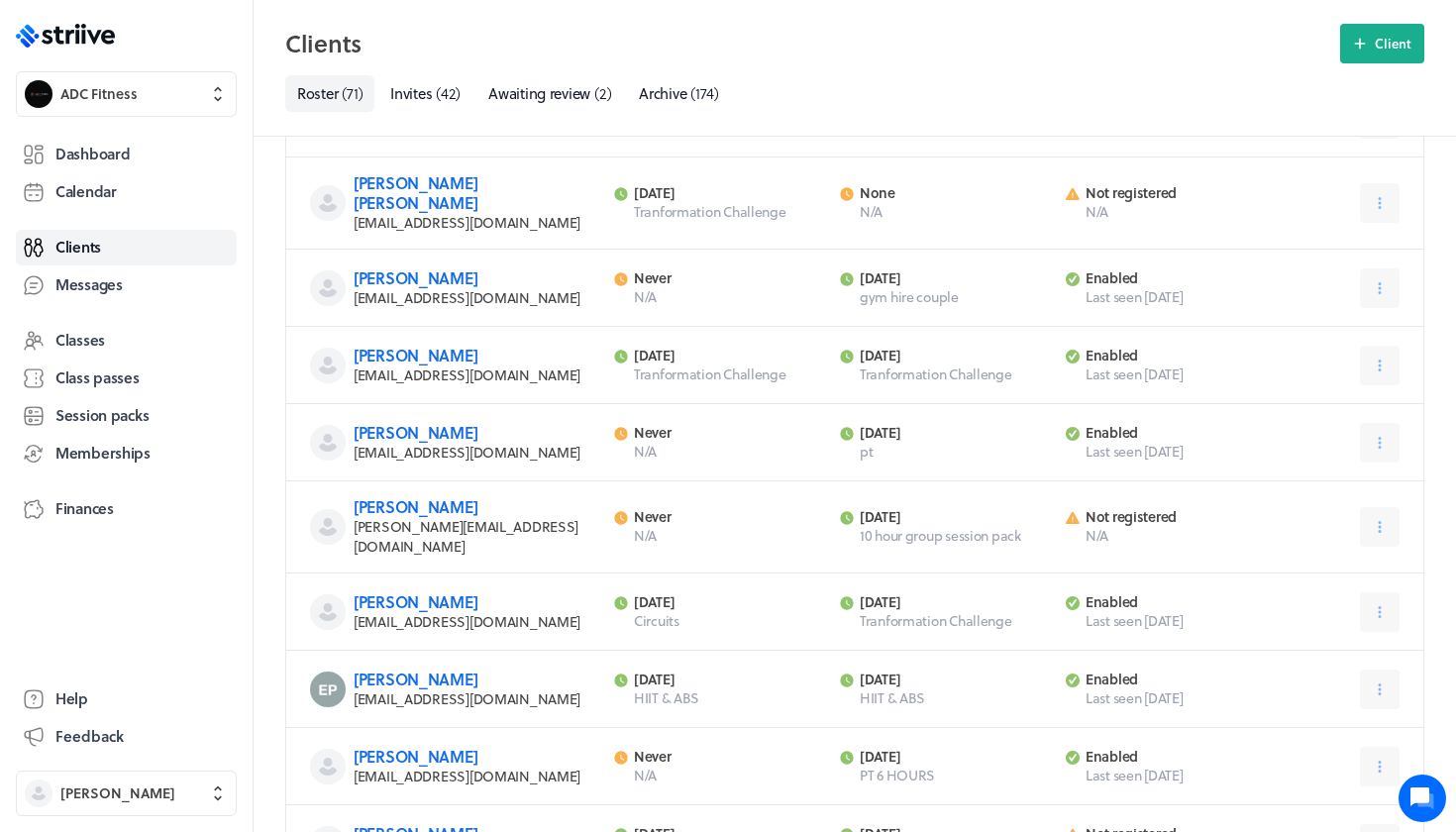 scroll, scrollTop: 764, scrollLeft: 0, axis: vertical 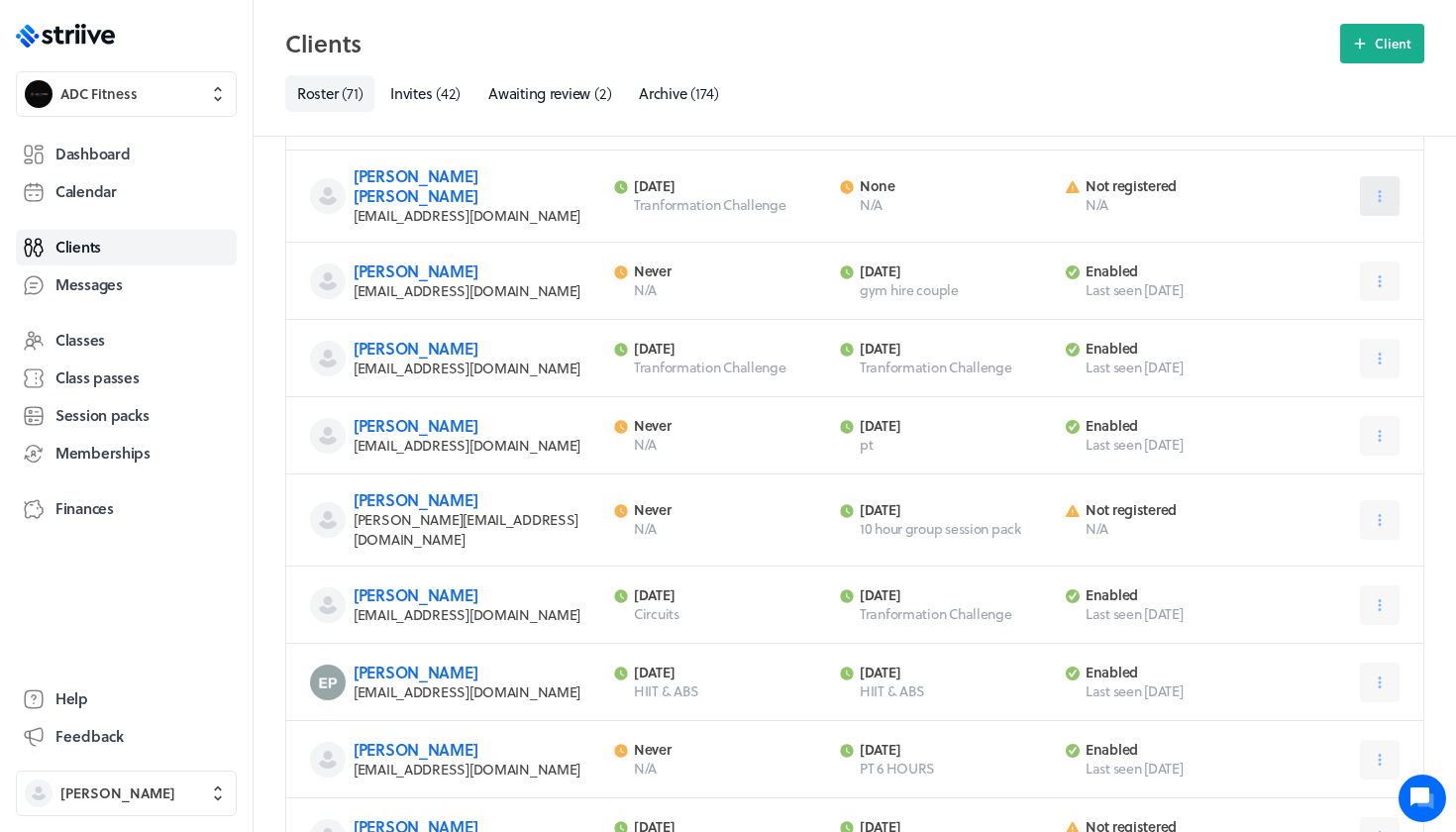 click at bounding box center (1380, 196) 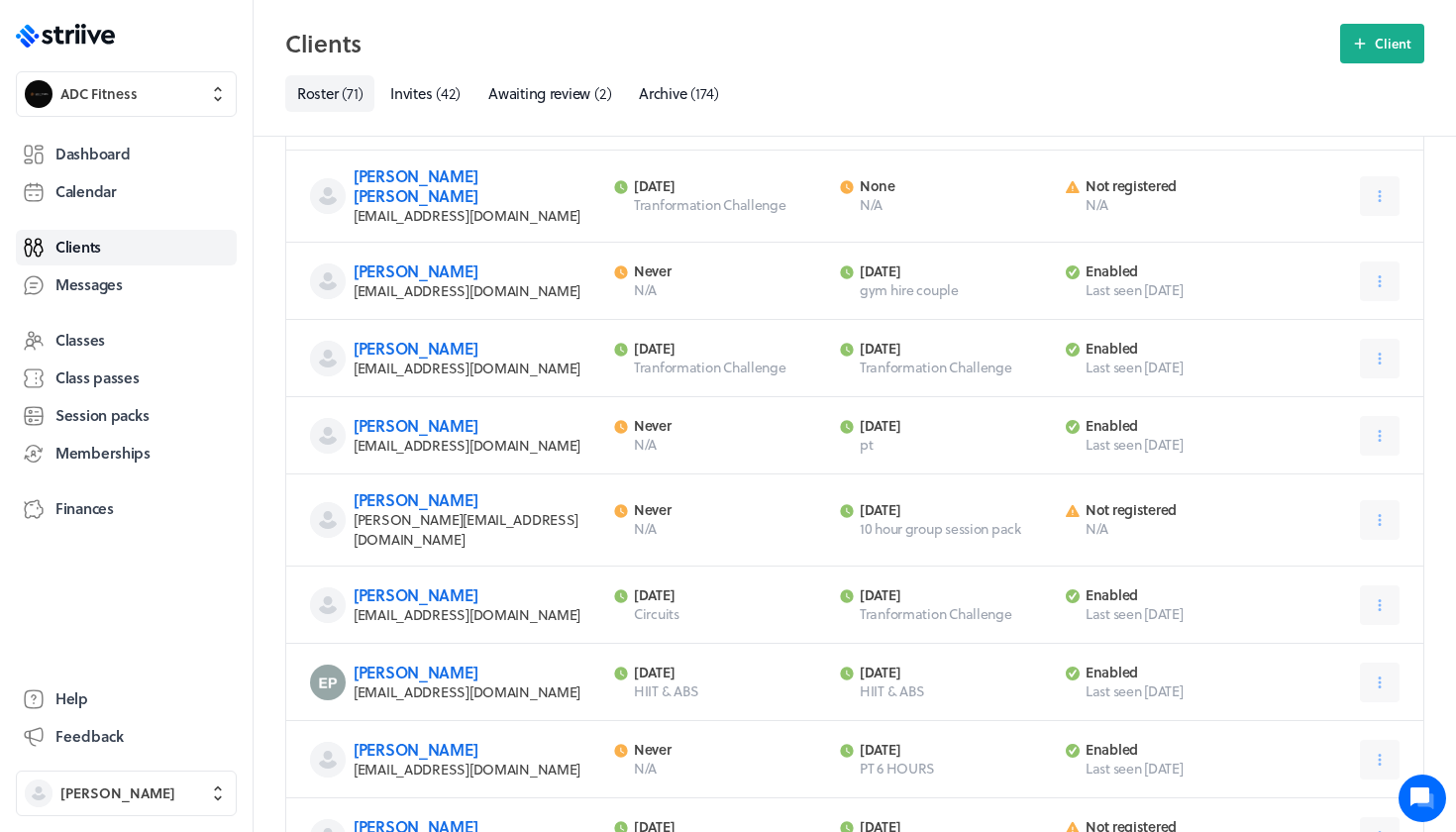 click on "N/A" at bounding box center [1183, 205] 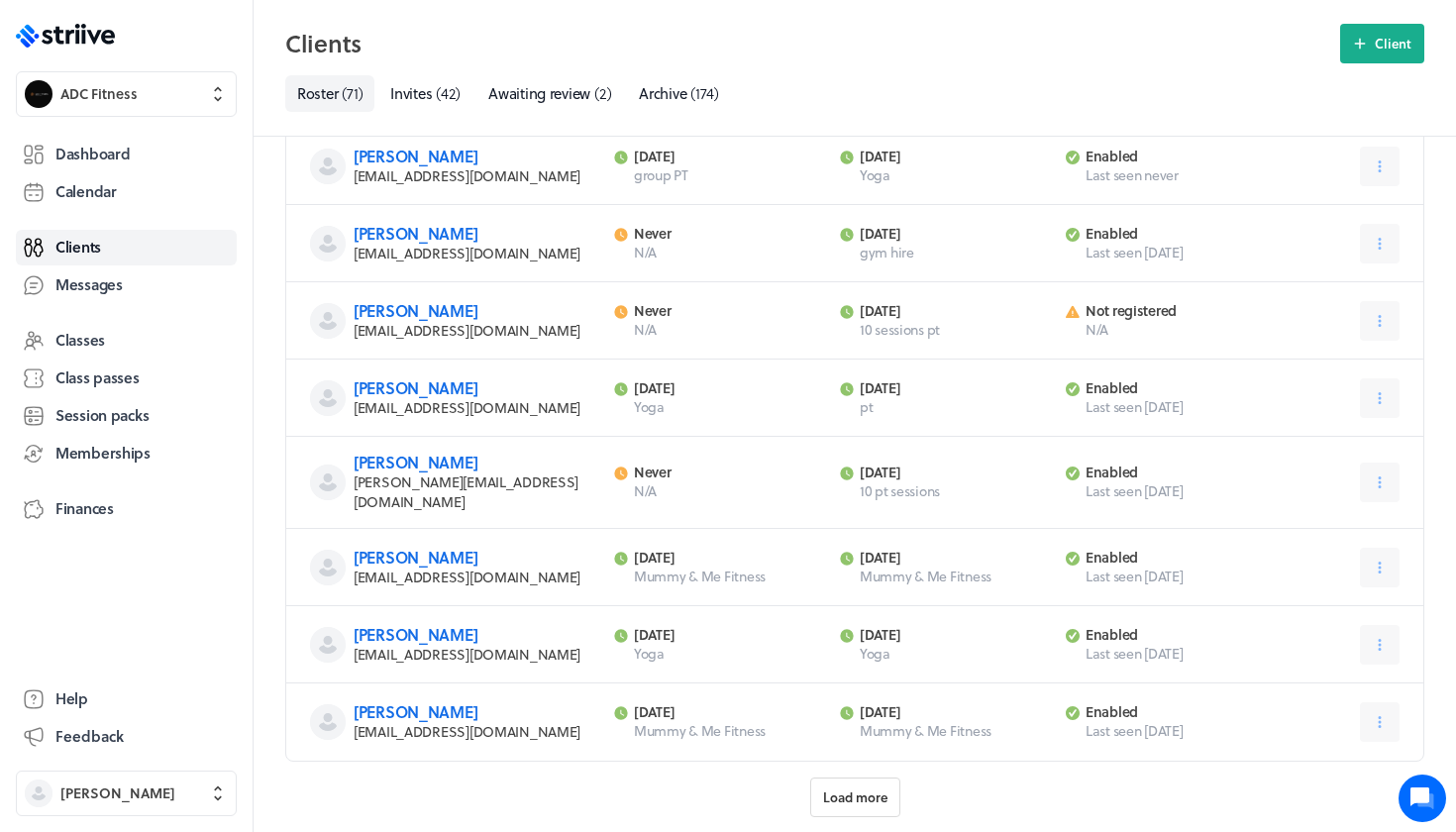 scroll, scrollTop: 1891, scrollLeft: 0, axis: vertical 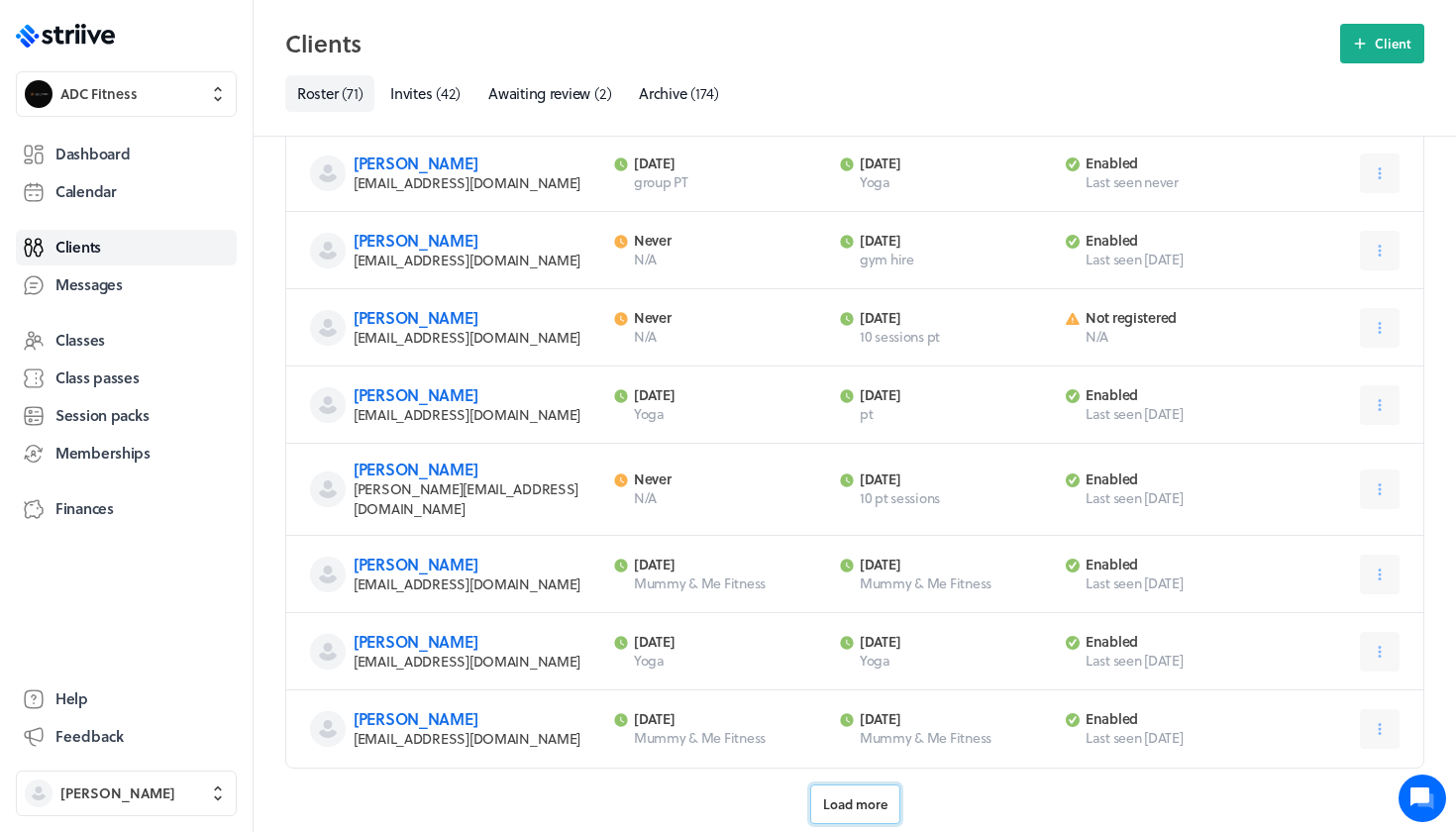 click on "Load more" at bounding box center (855, 804) 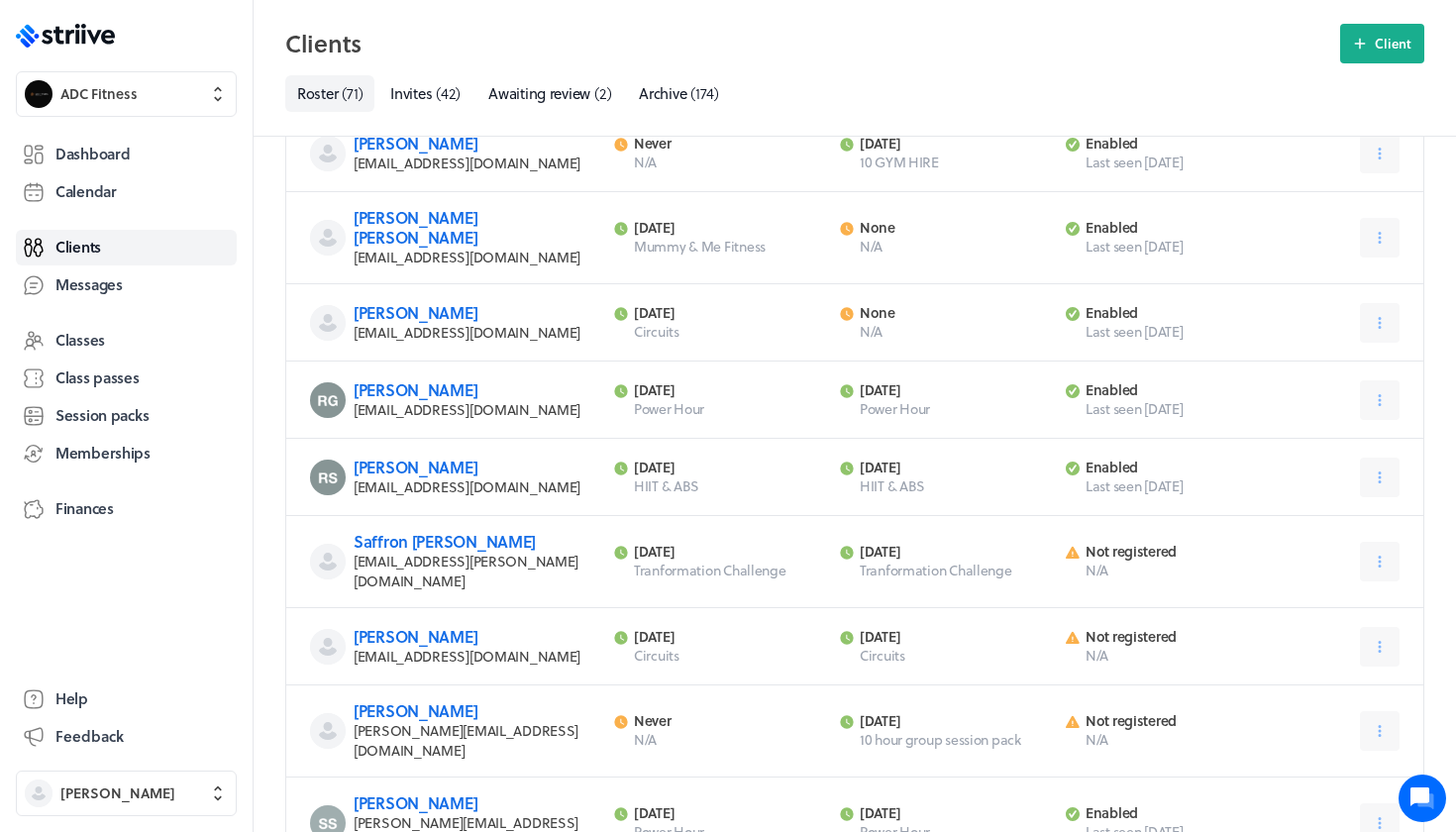 click on "Load more" at bounding box center [855, 905] 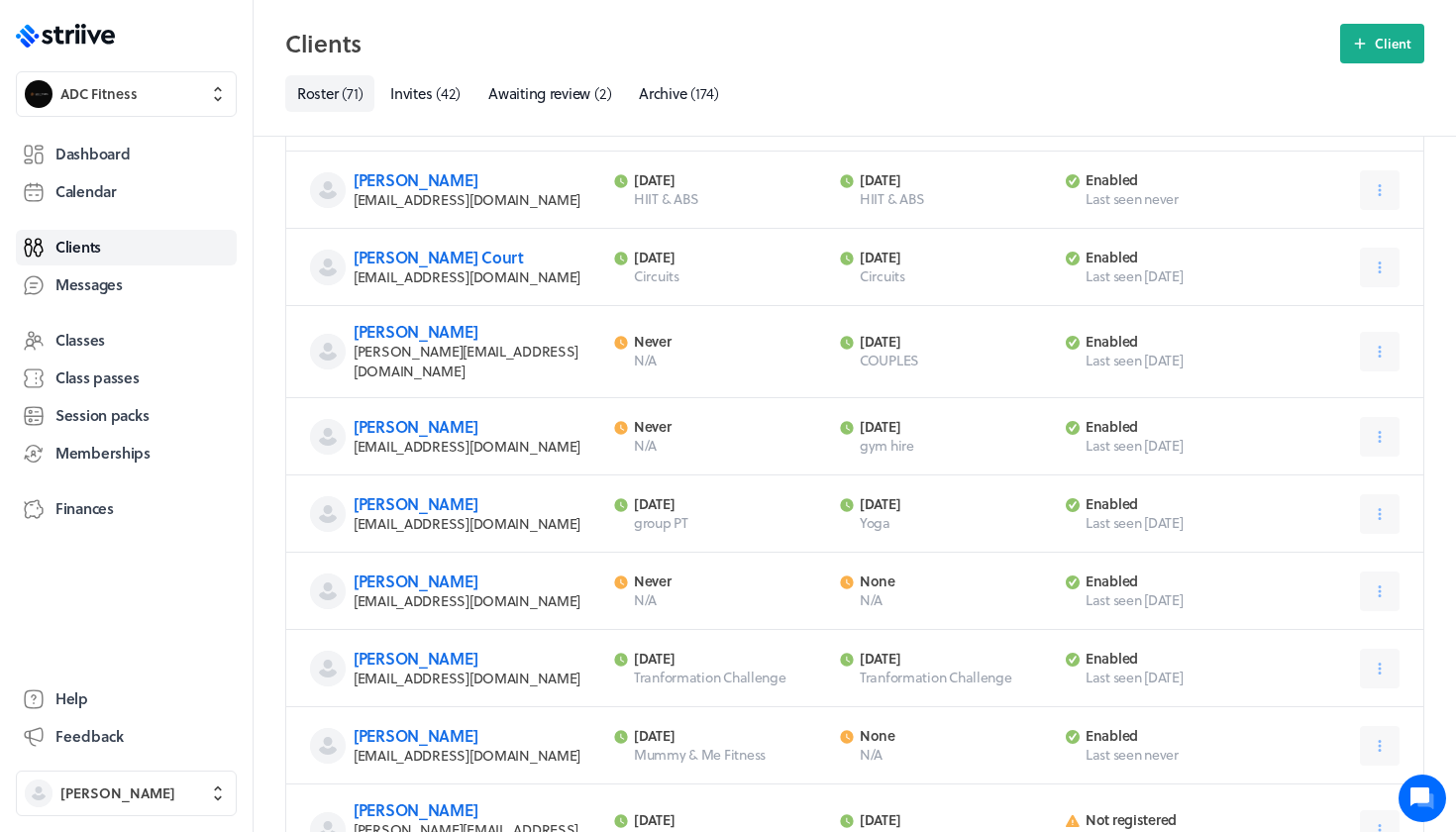 scroll, scrollTop: 5035, scrollLeft: 0, axis: vertical 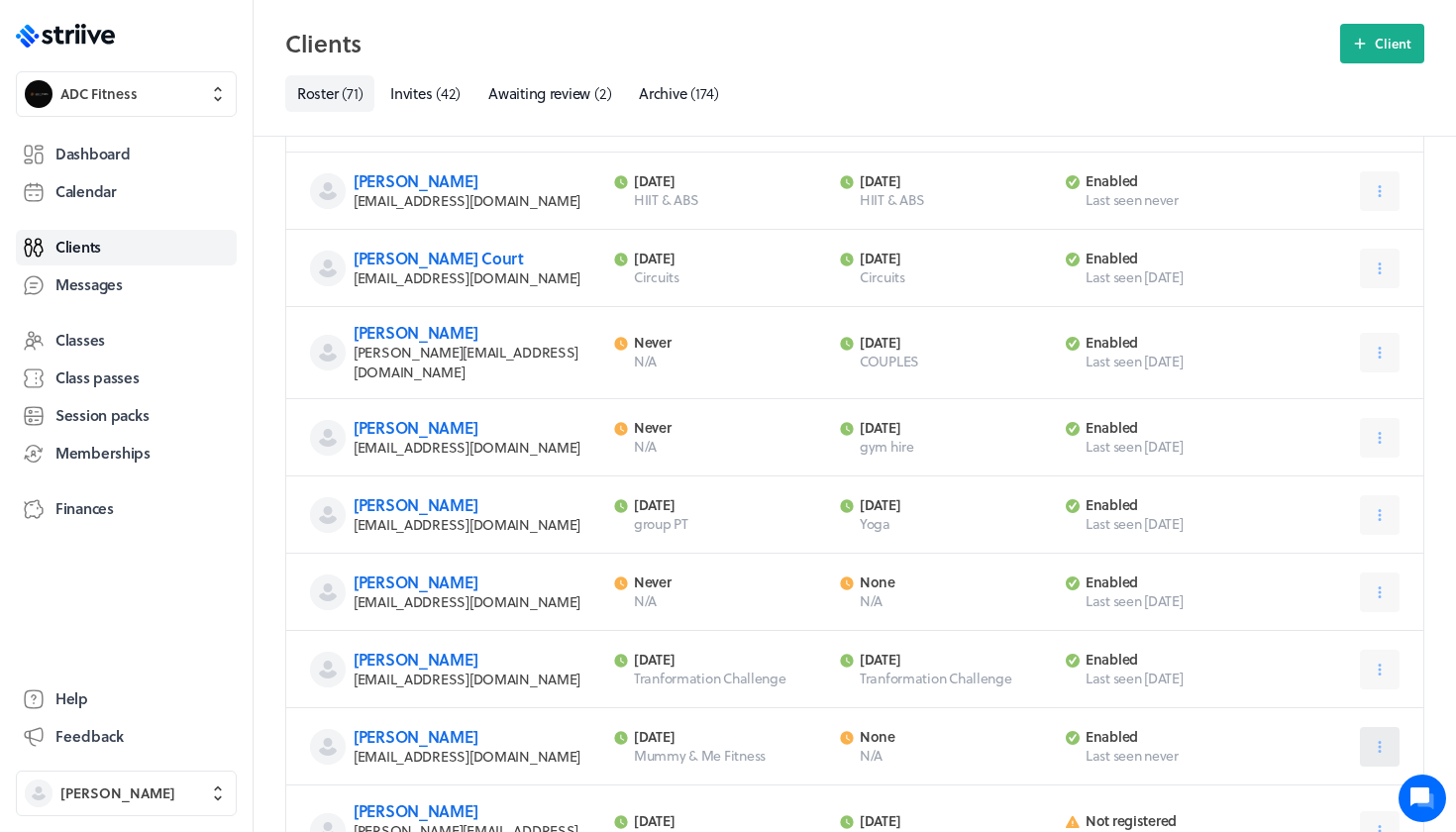 click 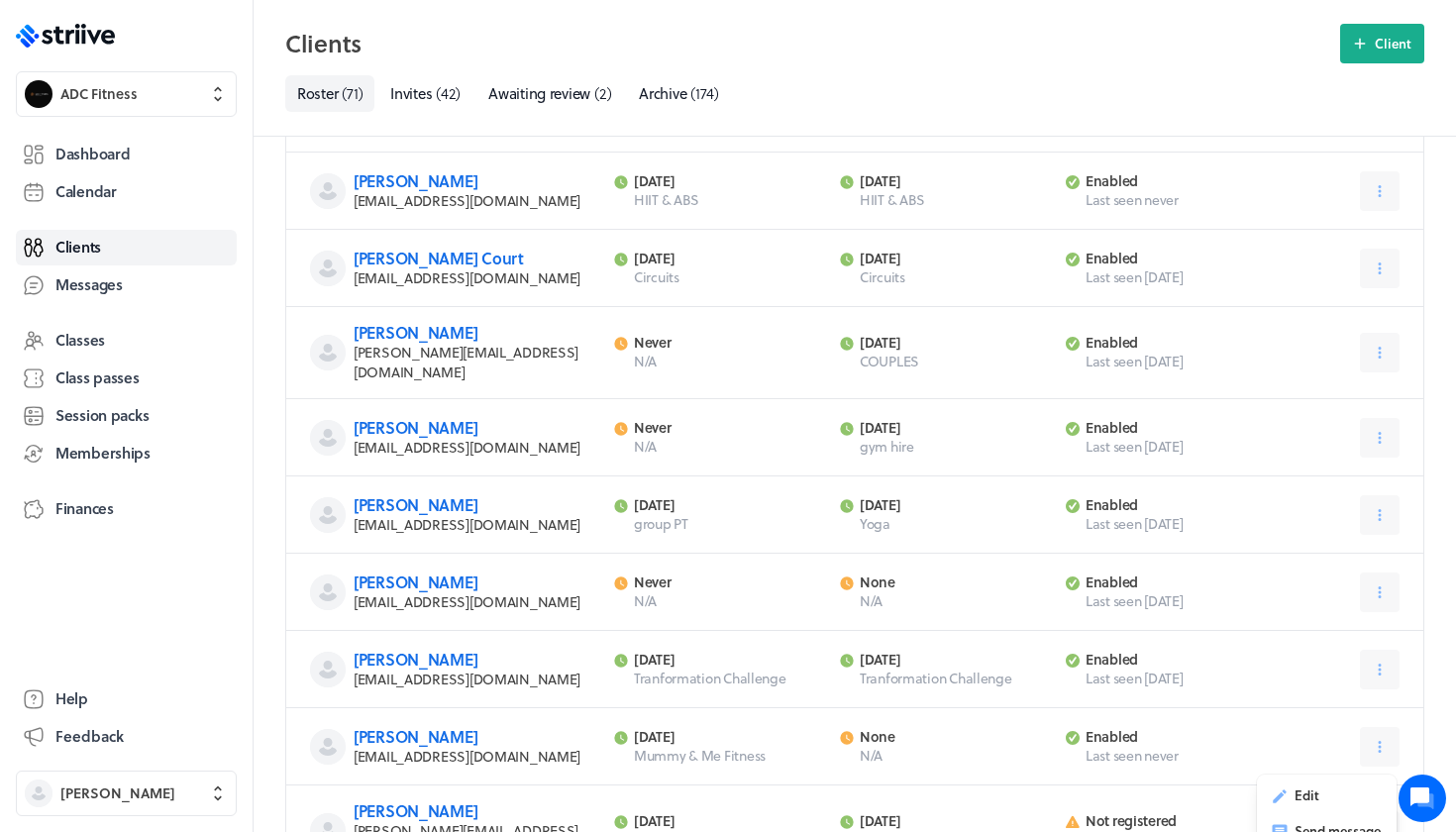 click on "Archive" at bounding box center (1317, 902) 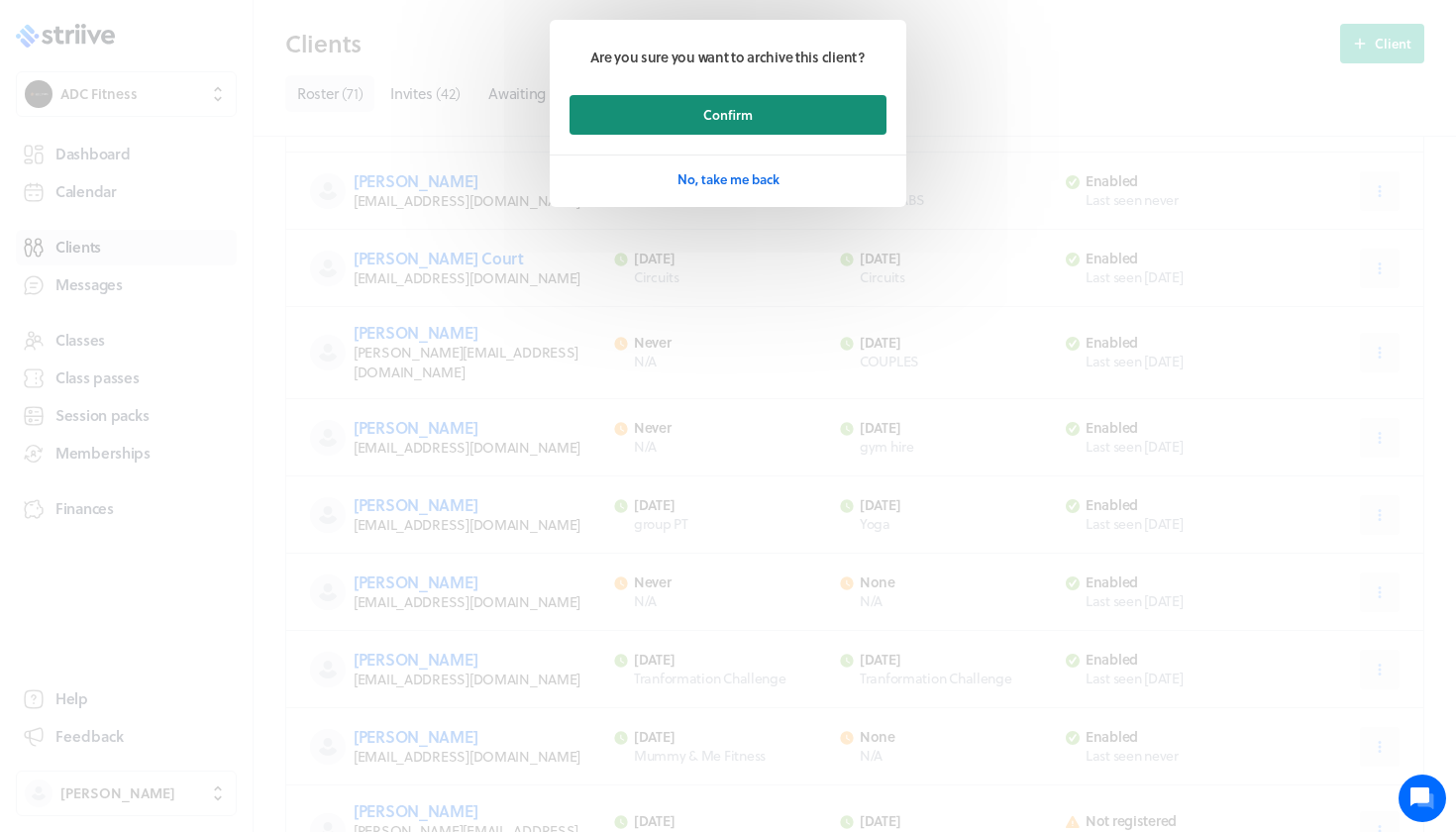 click on "Confirm" at bounding box center (728, 115) 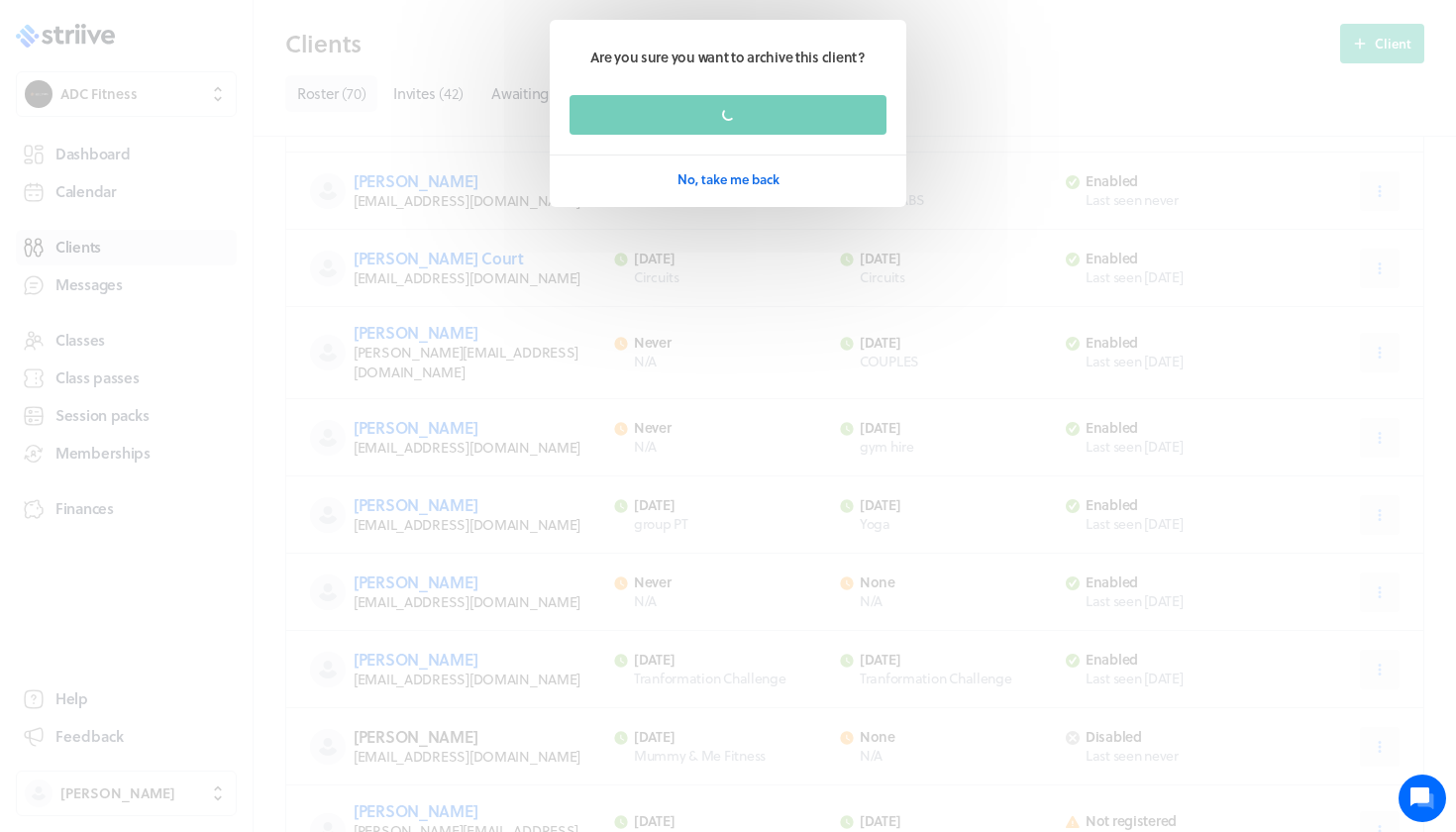scroll, scrollTop: 0, scrollLeft: 0, axis: both 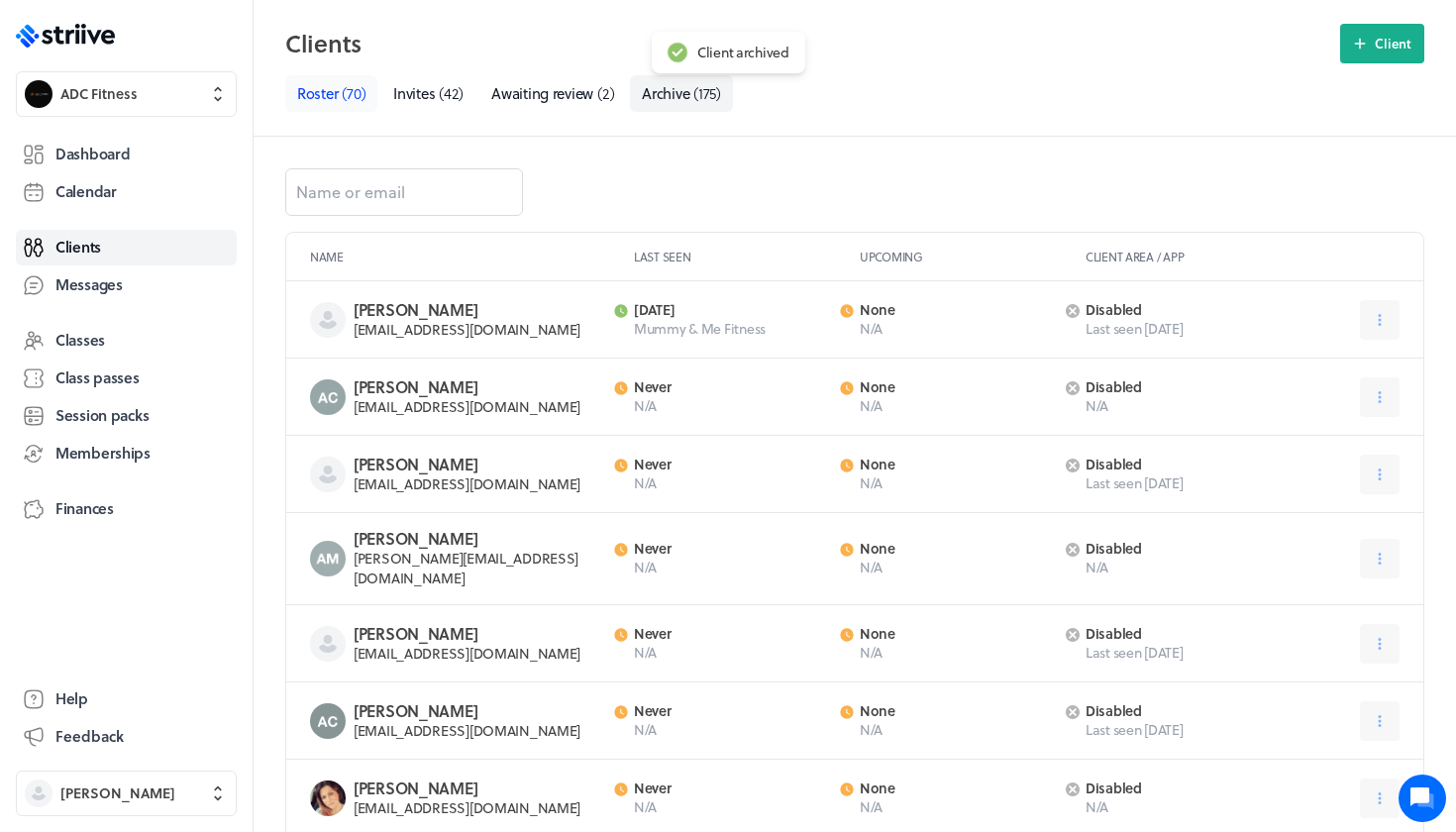 click on "Roster" at bounding box center (317, 93) 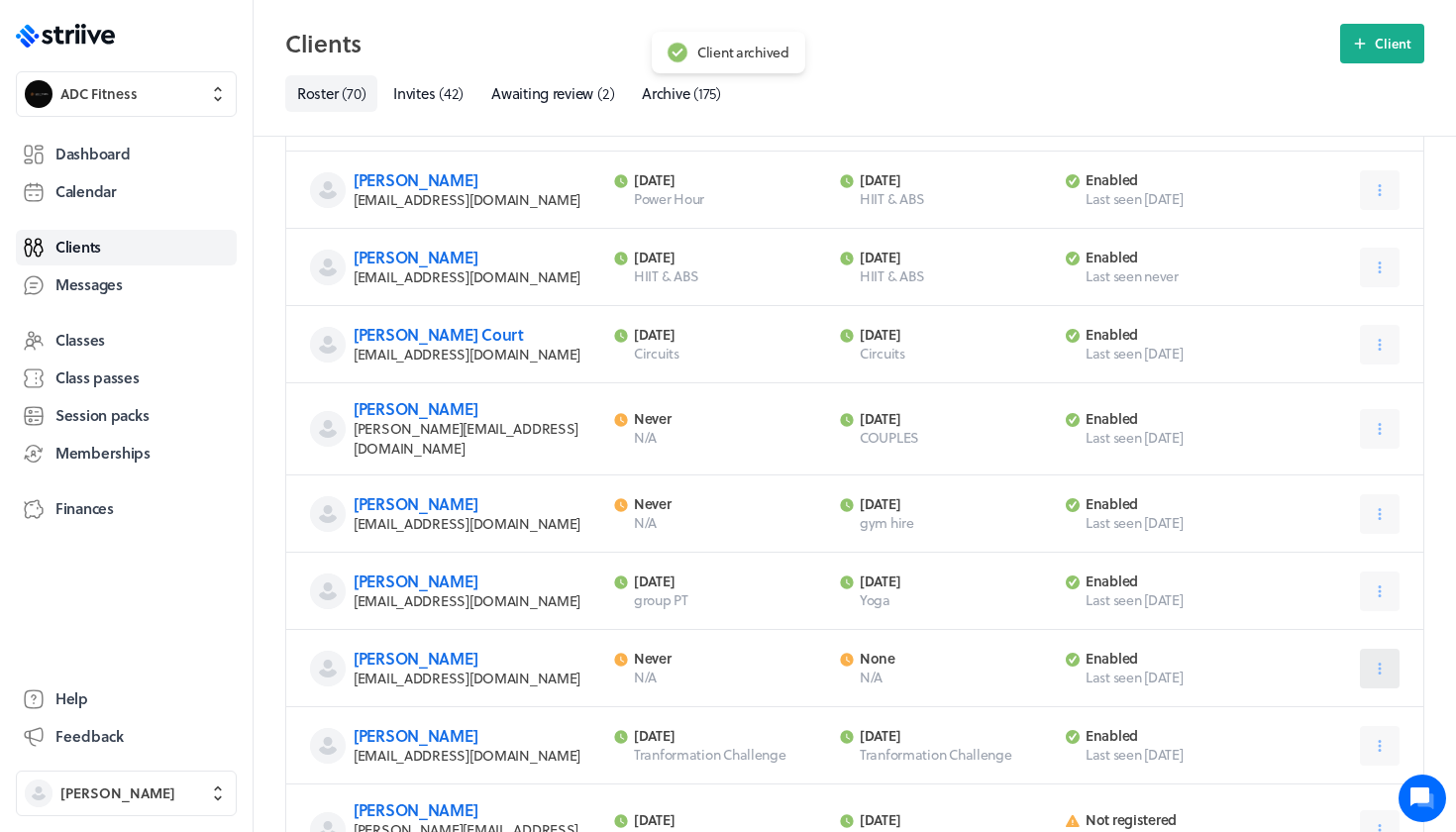 scroll, scrollTop: 4957, scrollLeft: 0, axis: vertical 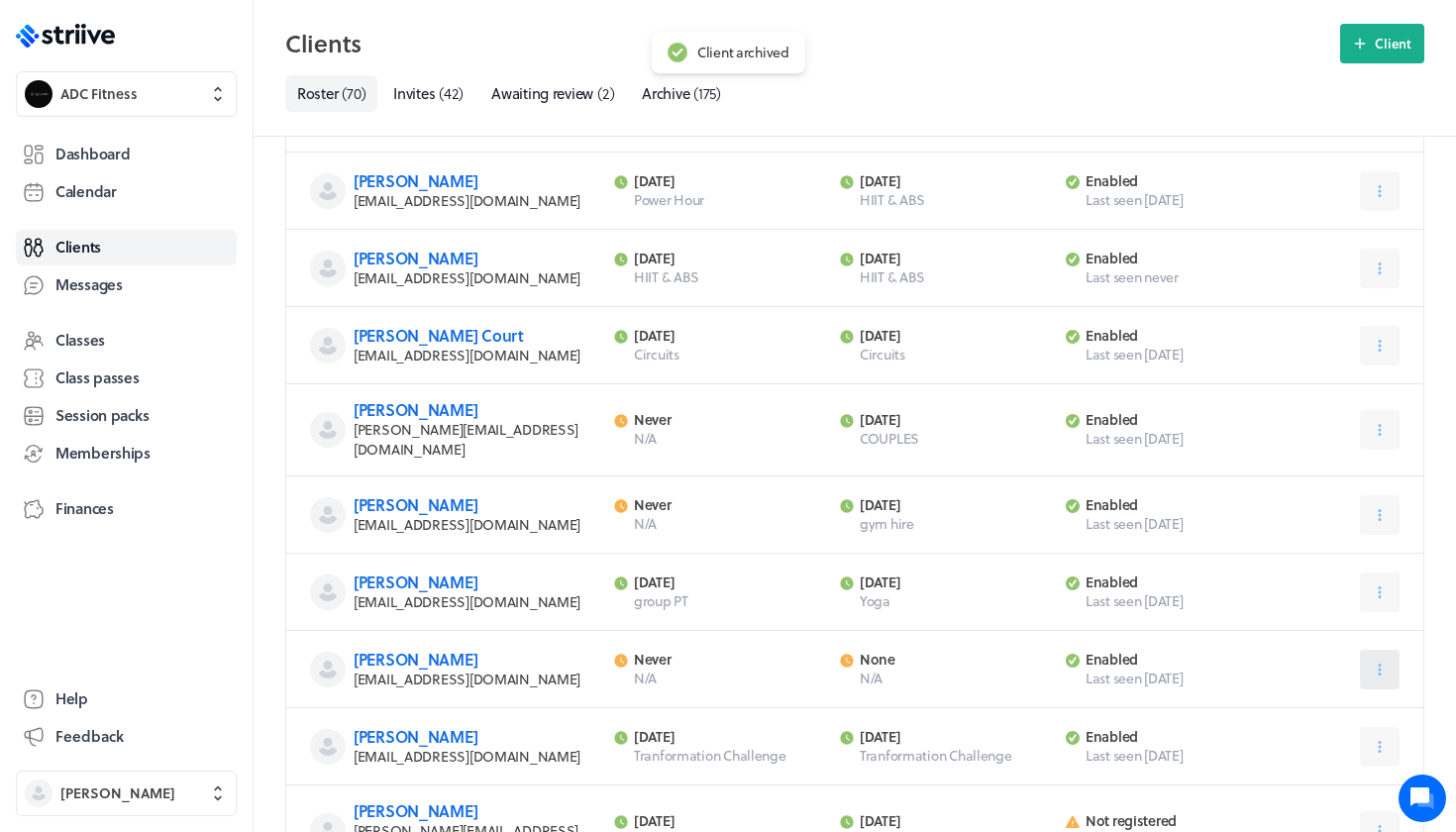 click at bounding box center [1380, 670] 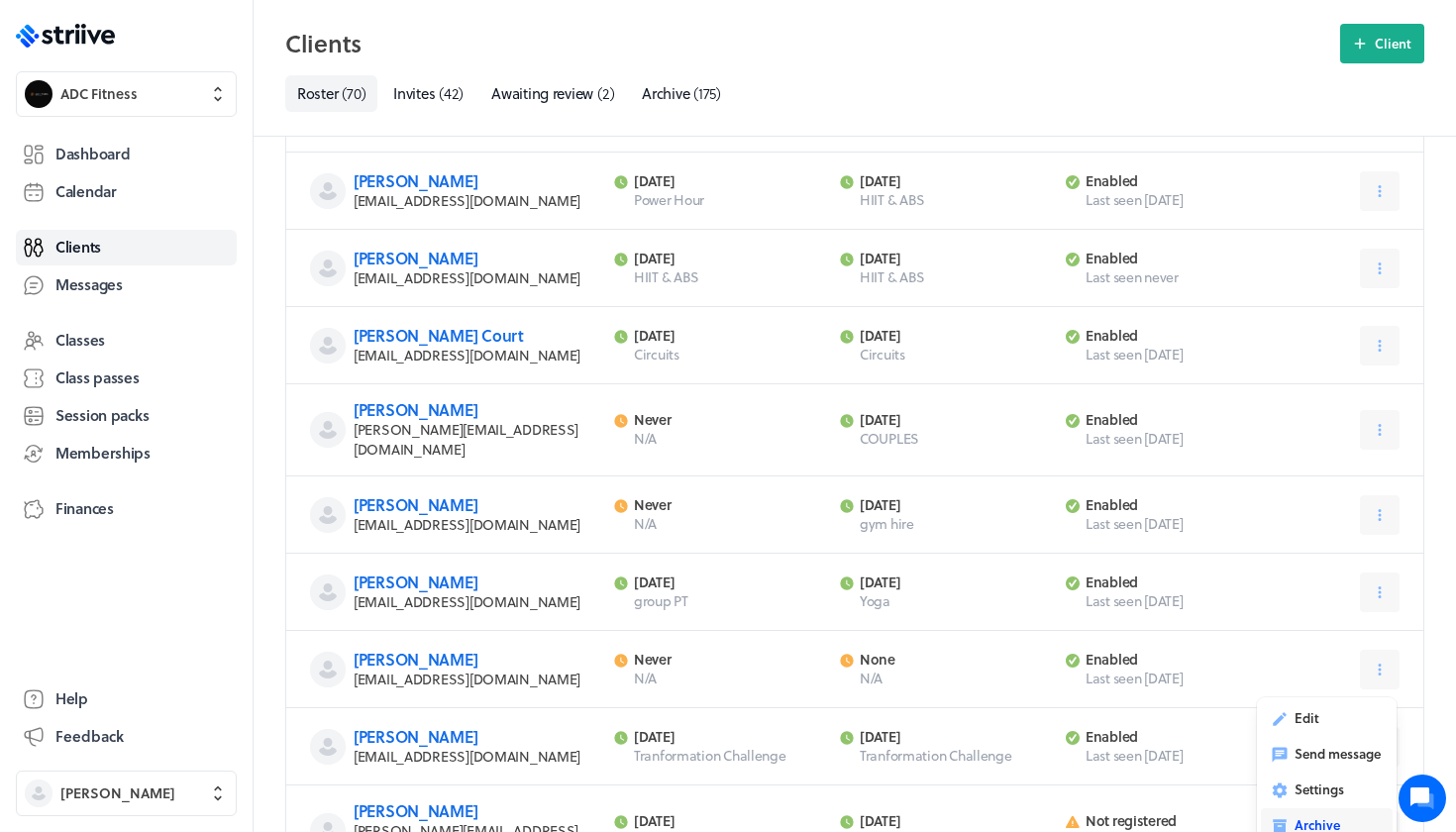 click on "Archive" at bounding box center (1317, 825) 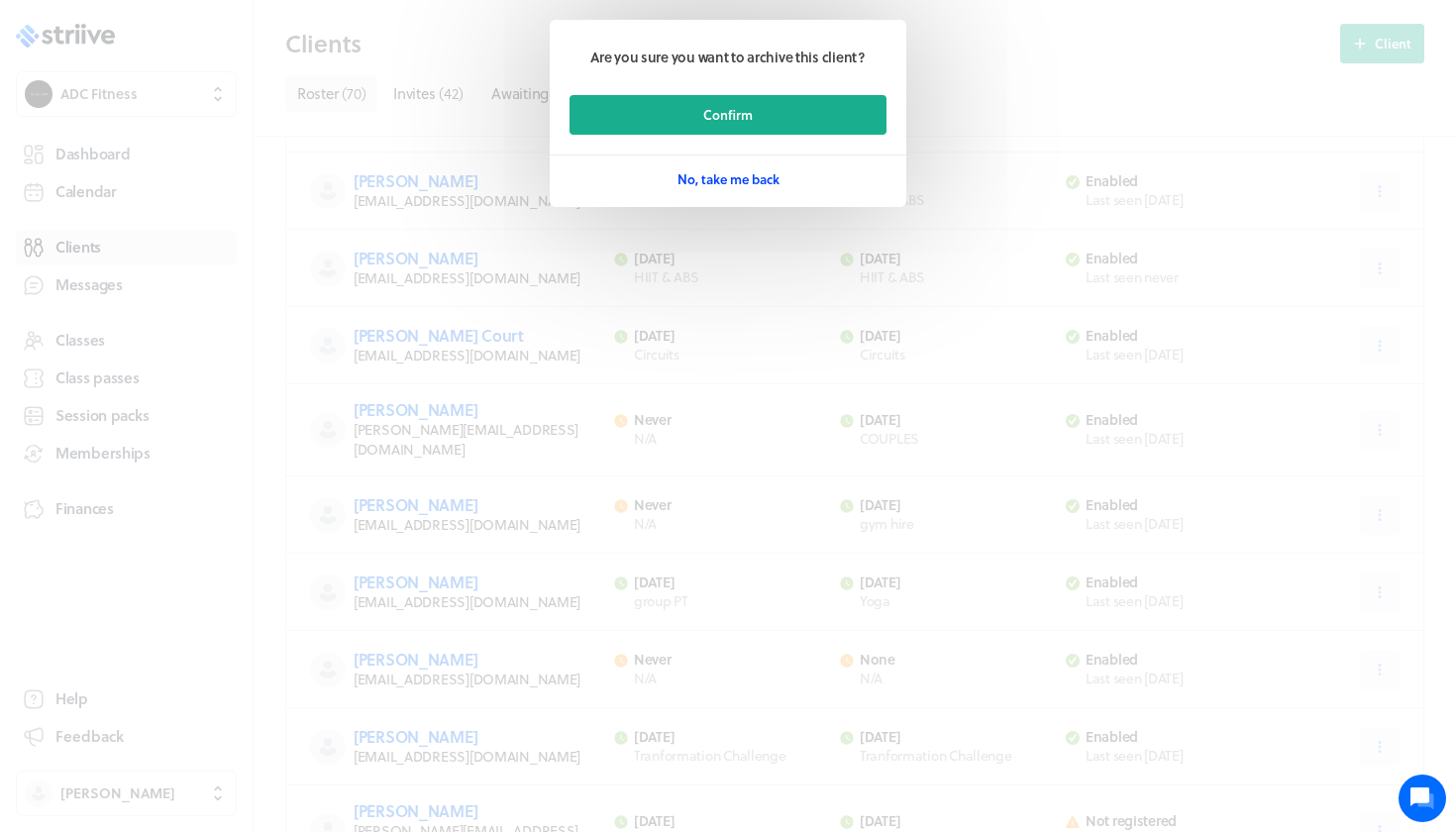 click on "No, take me back" at bounding box center (728, 179) 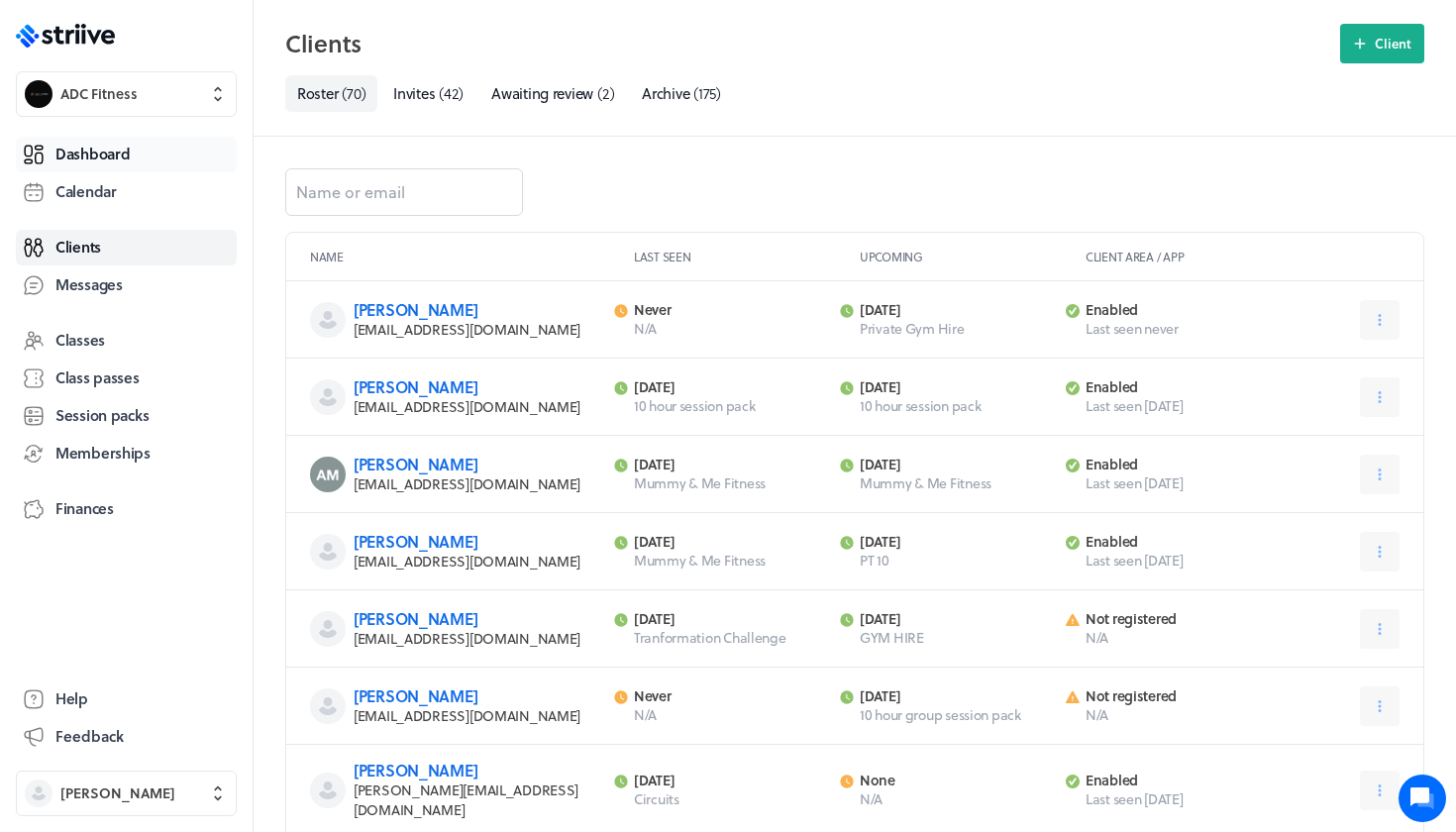 scroll, scrollTop: 0, scrollLeft: 0, axis: both 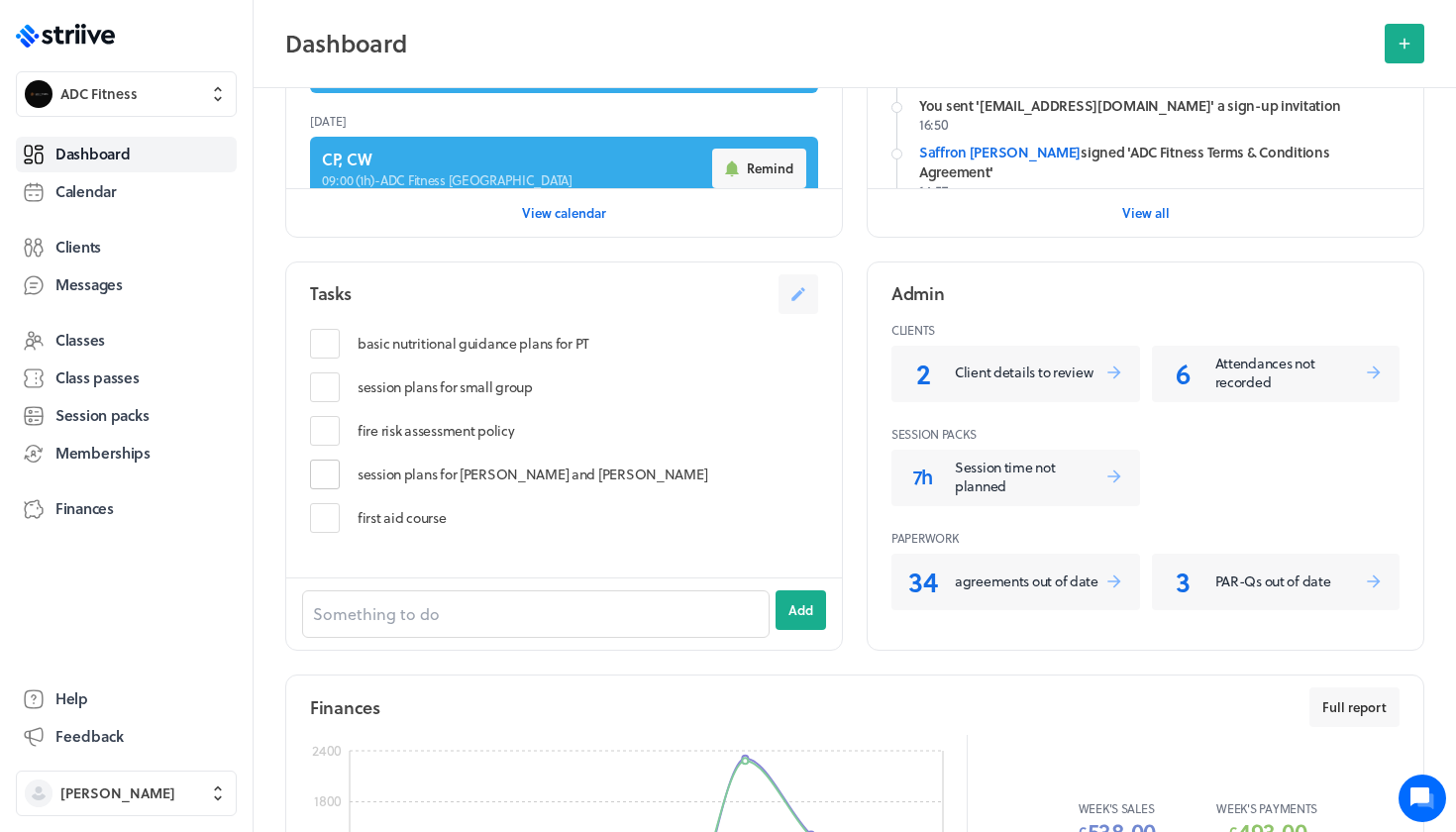click at bounding box center (328, 474) 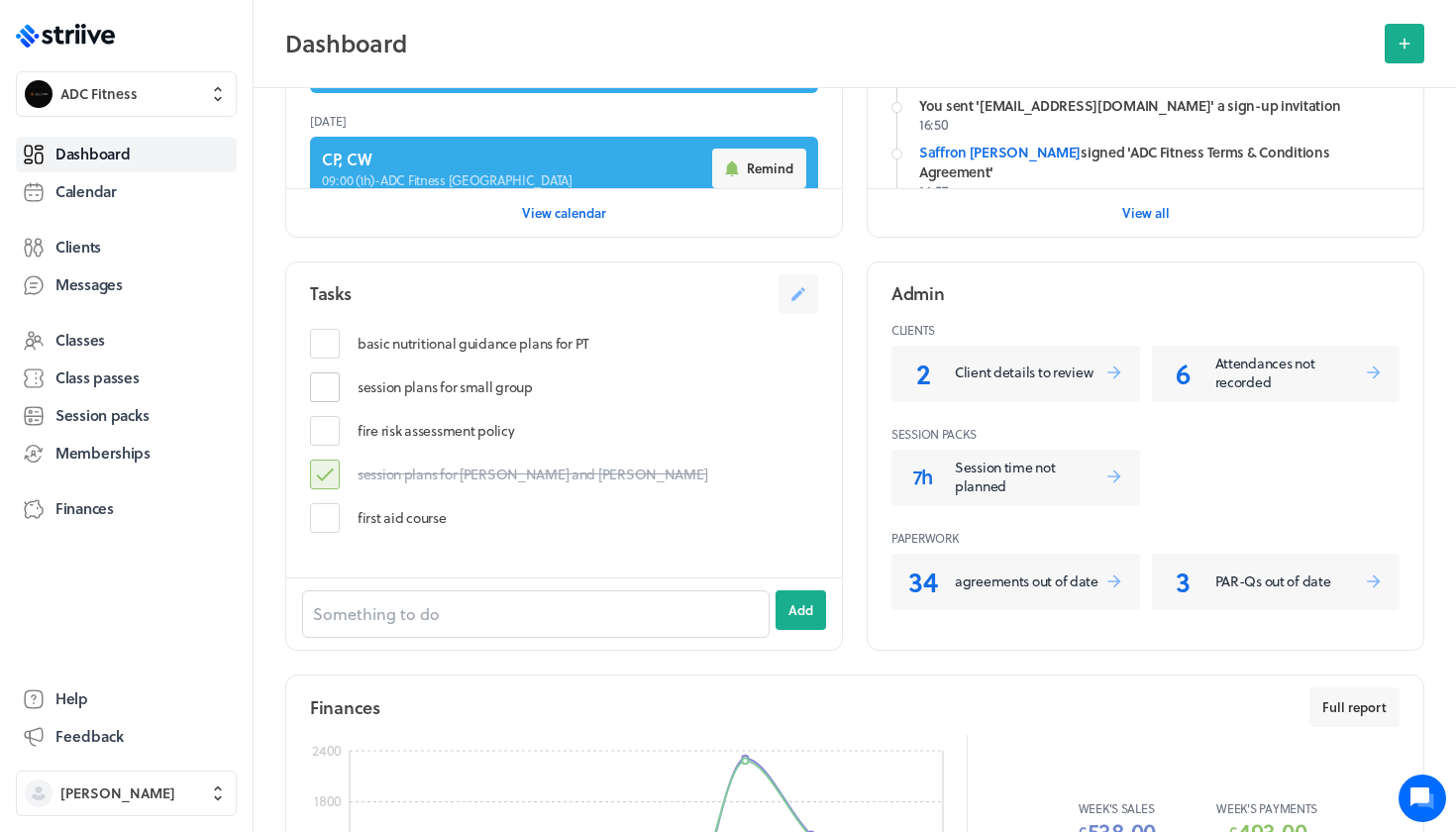 click at bounding box center [328, 387] 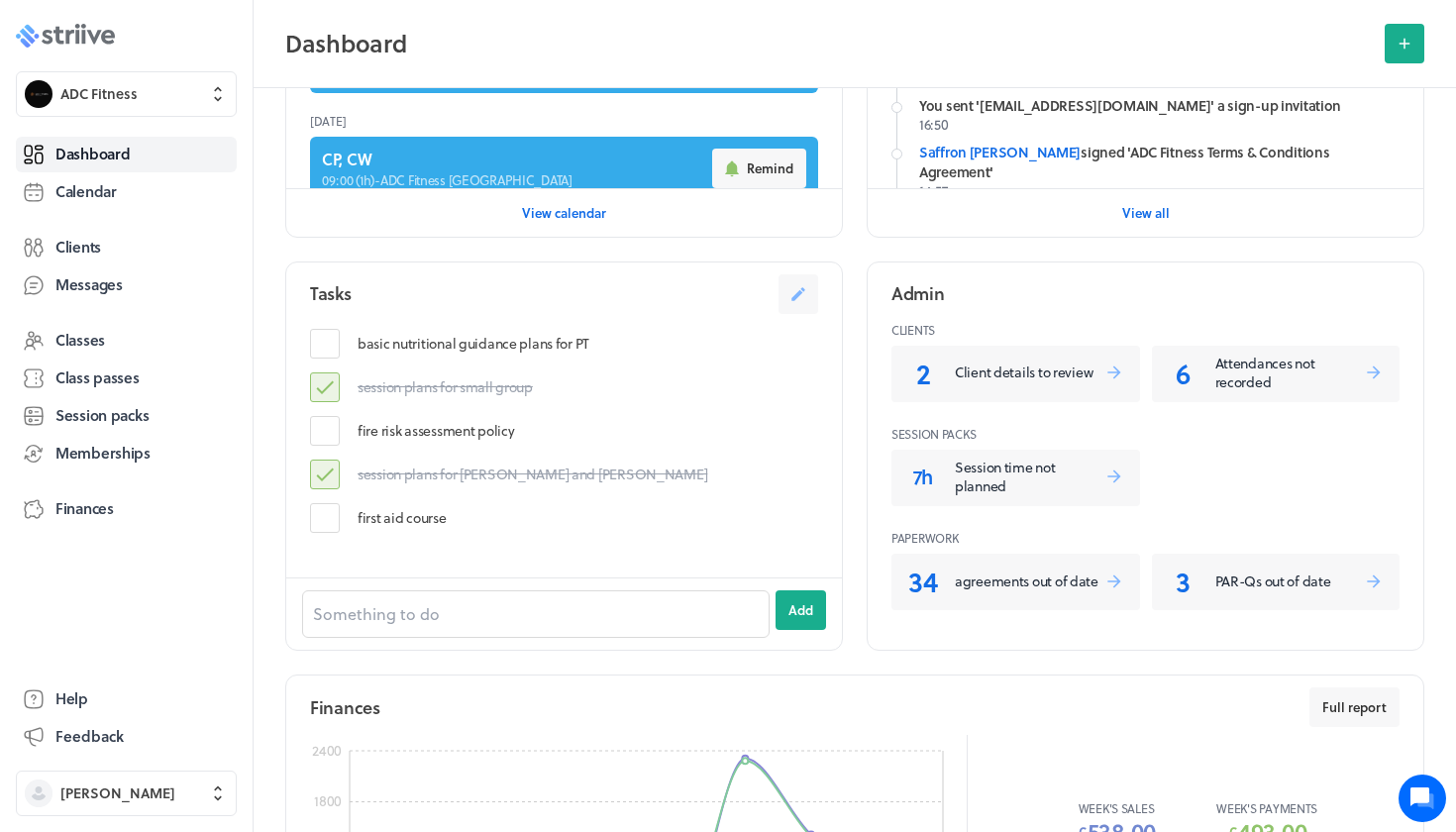 click on ".st0{fill:#006BFF;}
.st1{fill:#0A121C;}
.st2{fill:url(#SVGID_1_);}
.st3{fill:url(#SVGID_2_);}
.st4{fill:url(#SVGID_3_);}
.st5{fill:url(#SVGID_4_);}
.st6{fill:url(#SVGID_5_);}
.st7{fill:#FFFFFF;}
.st8{fill:url(#SVGID_6_);}
.st9{fill:url(#SVGID_7_);}
.st10{fill:url(#SVGID_8_);}
.st11{fill:url(#SVGID_9_);}
.st12{fill:url(#SVGID_10_);}
.st13{fill:url(#SVGID_11_);}" 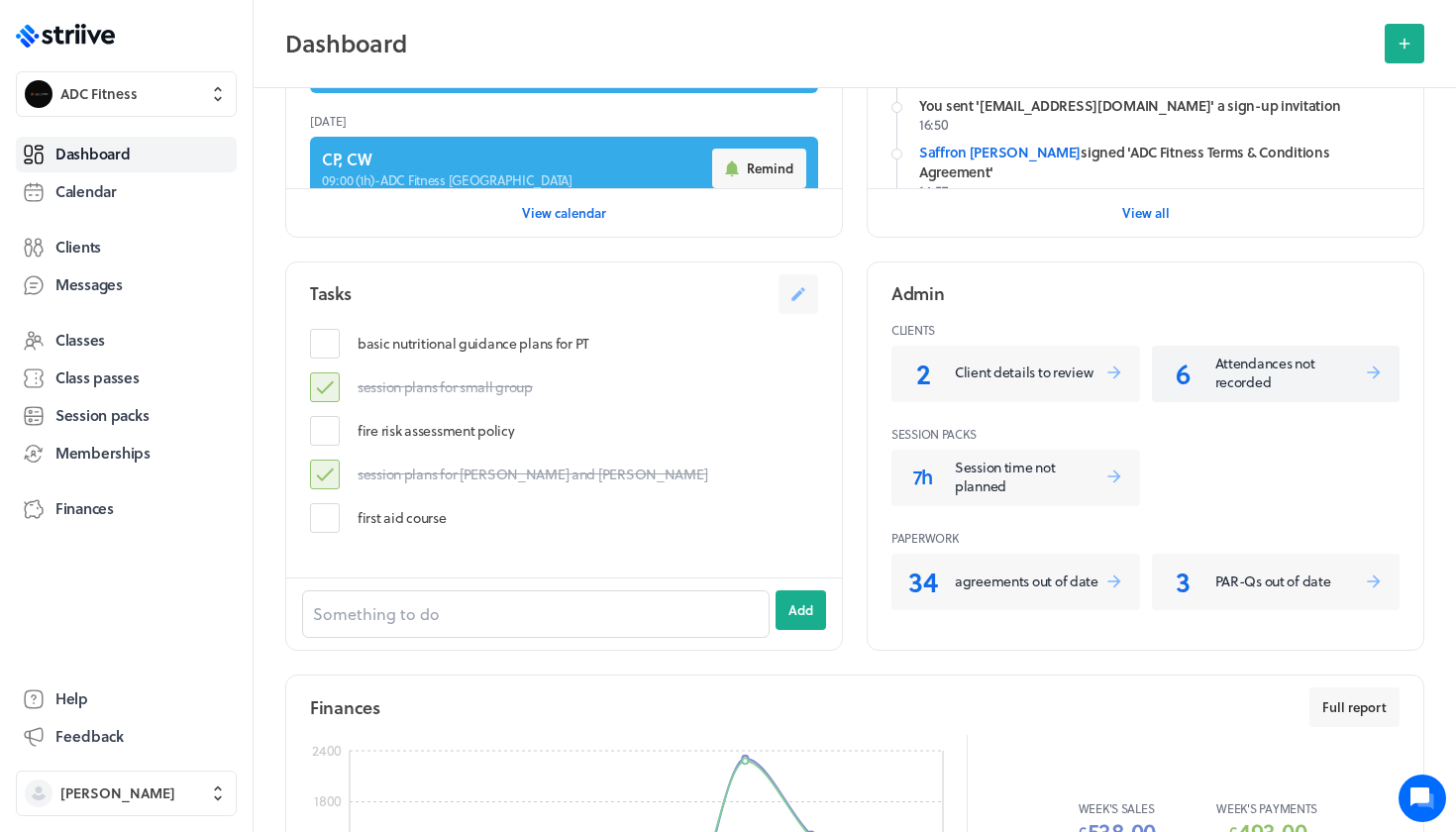 click on "Attendances not recorded" at bounding box center [1290, 372] 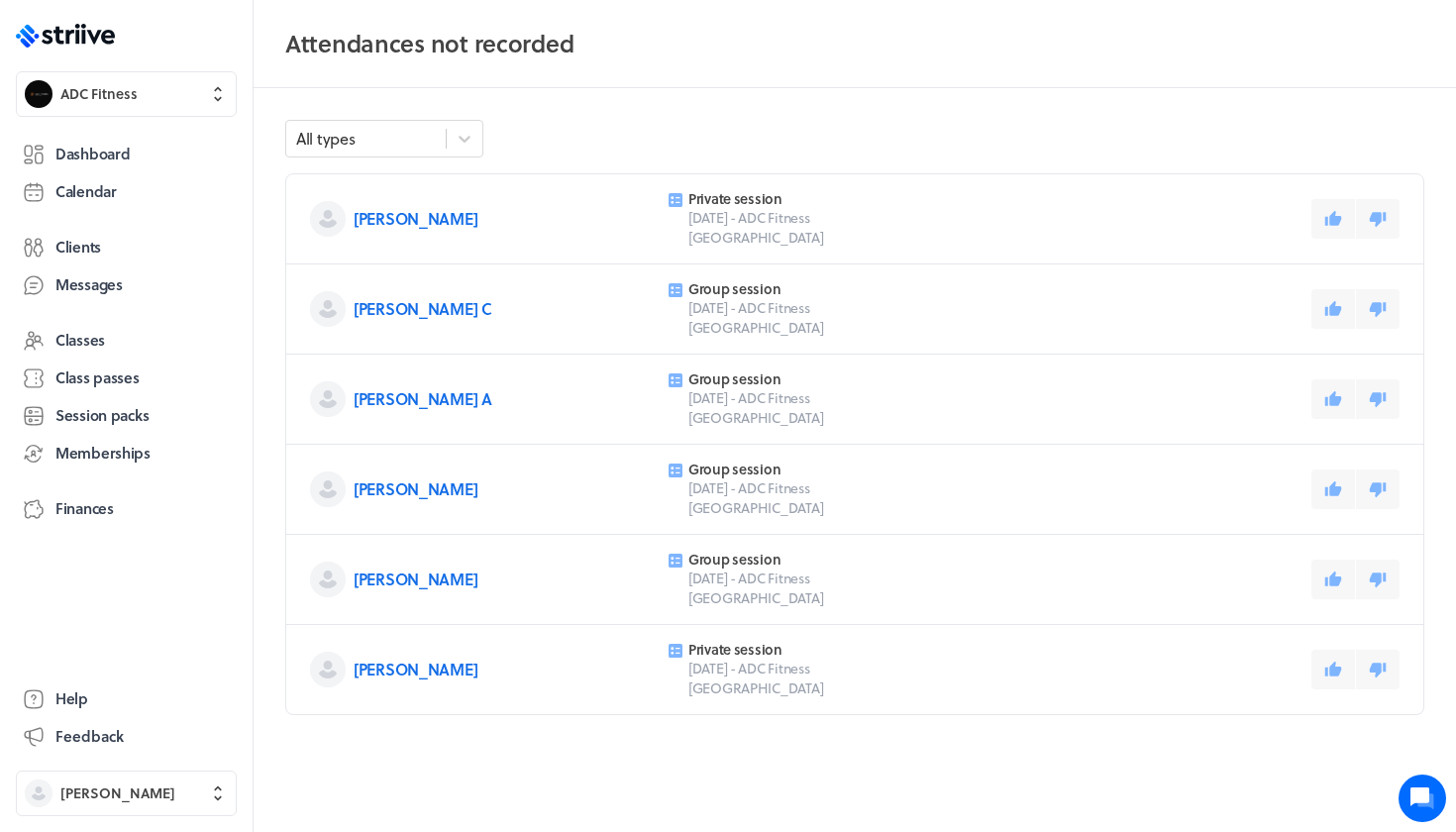 click 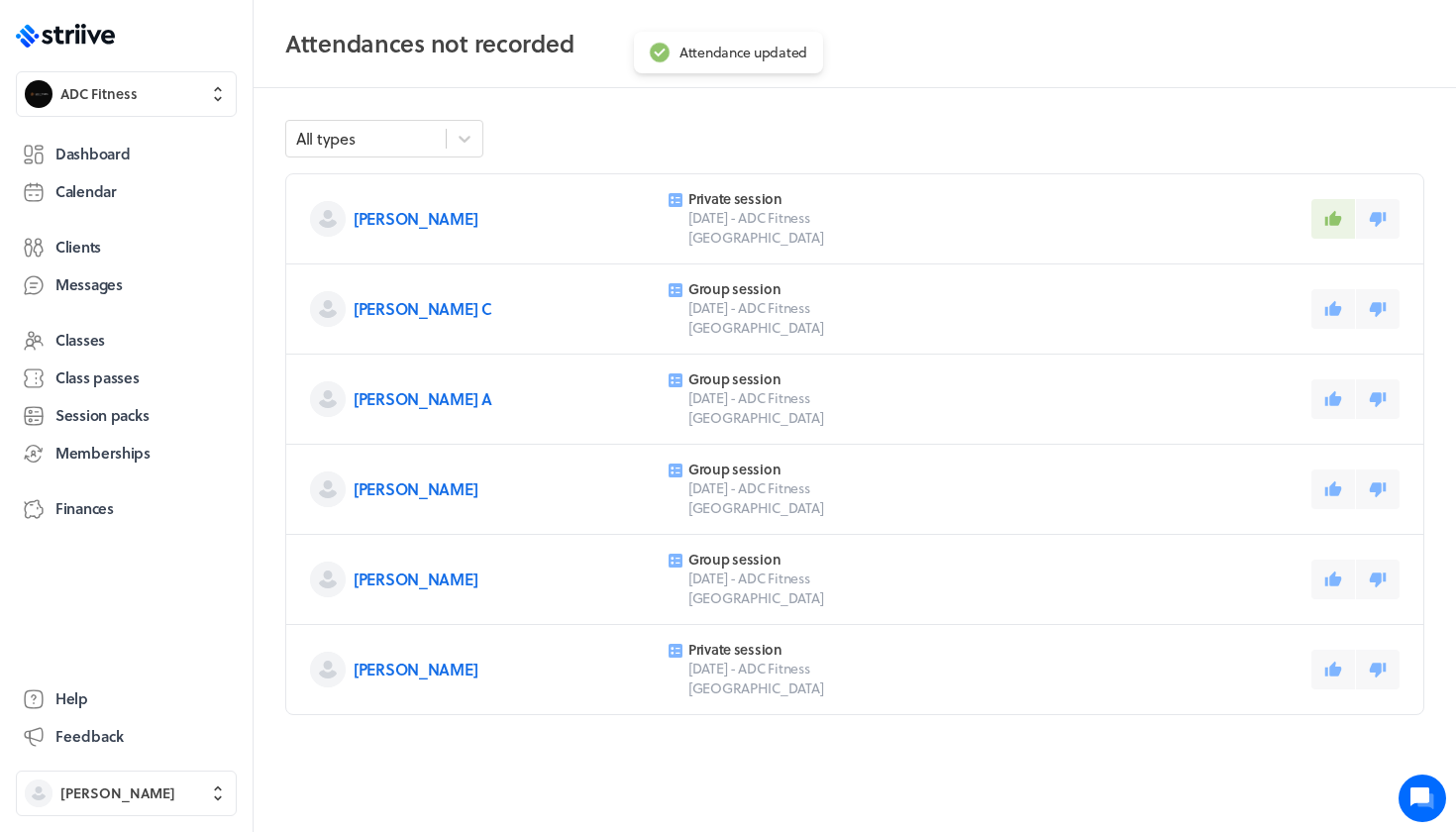 click 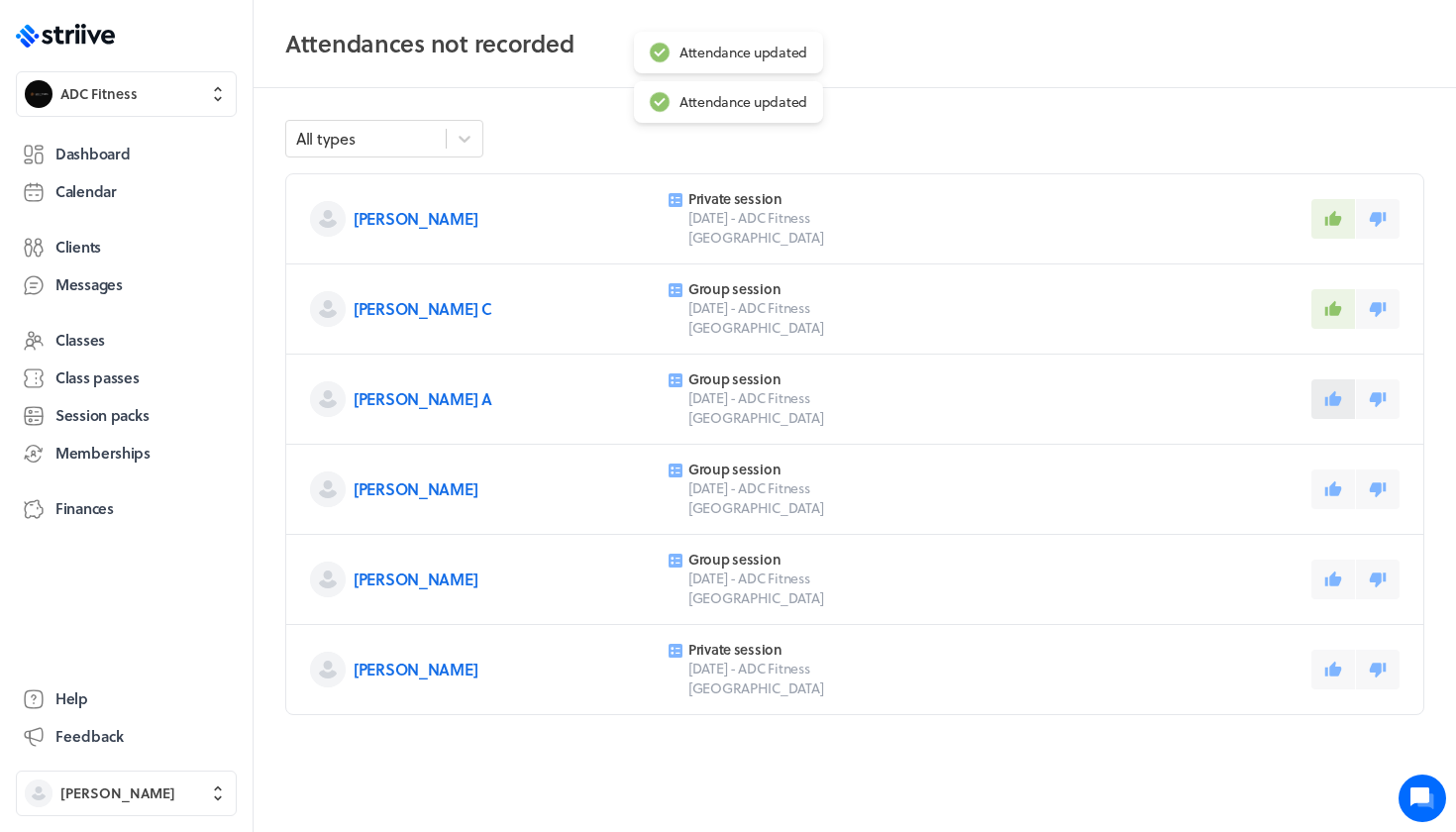 click at bounding box center (1333, 399) 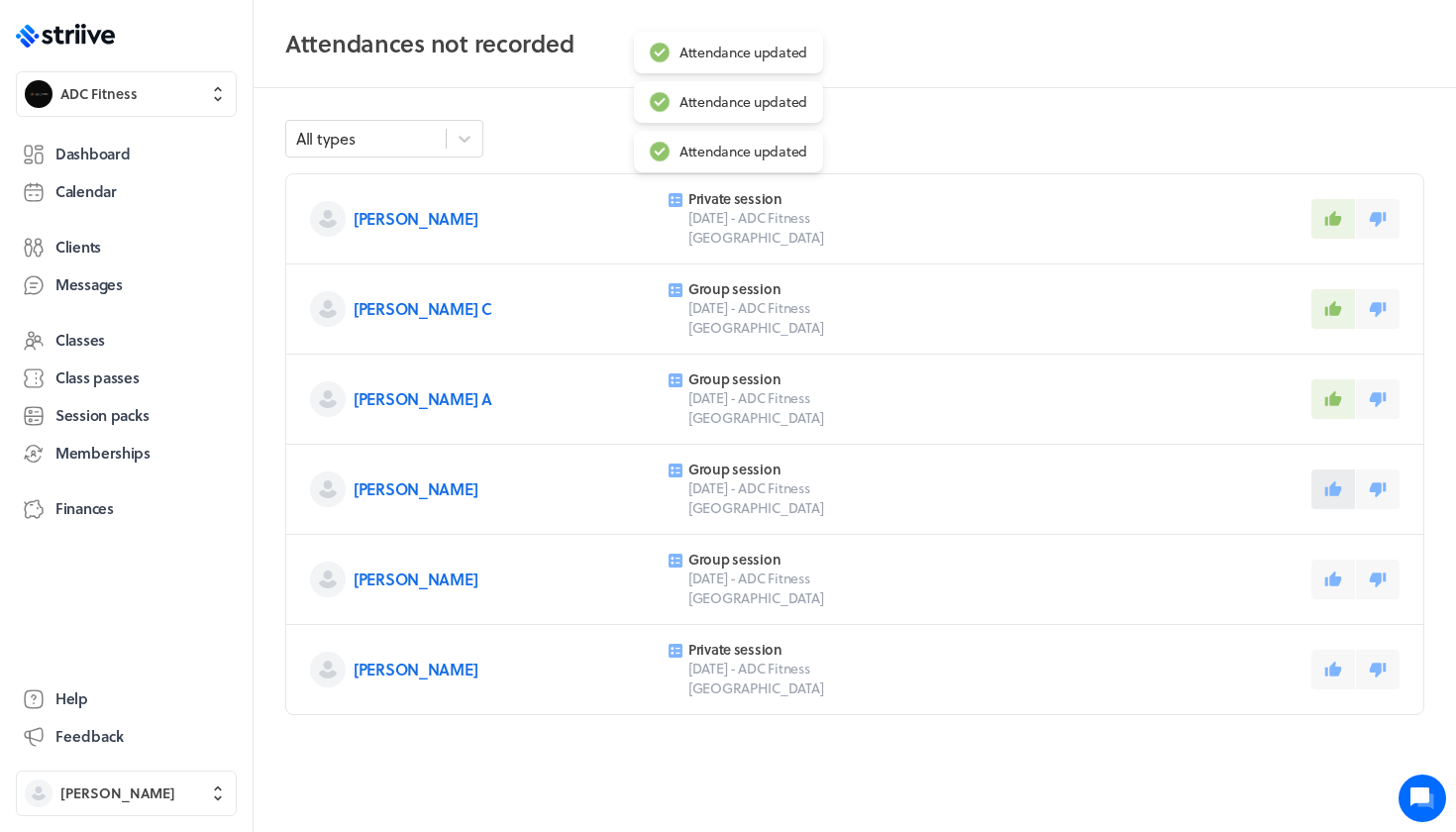 click 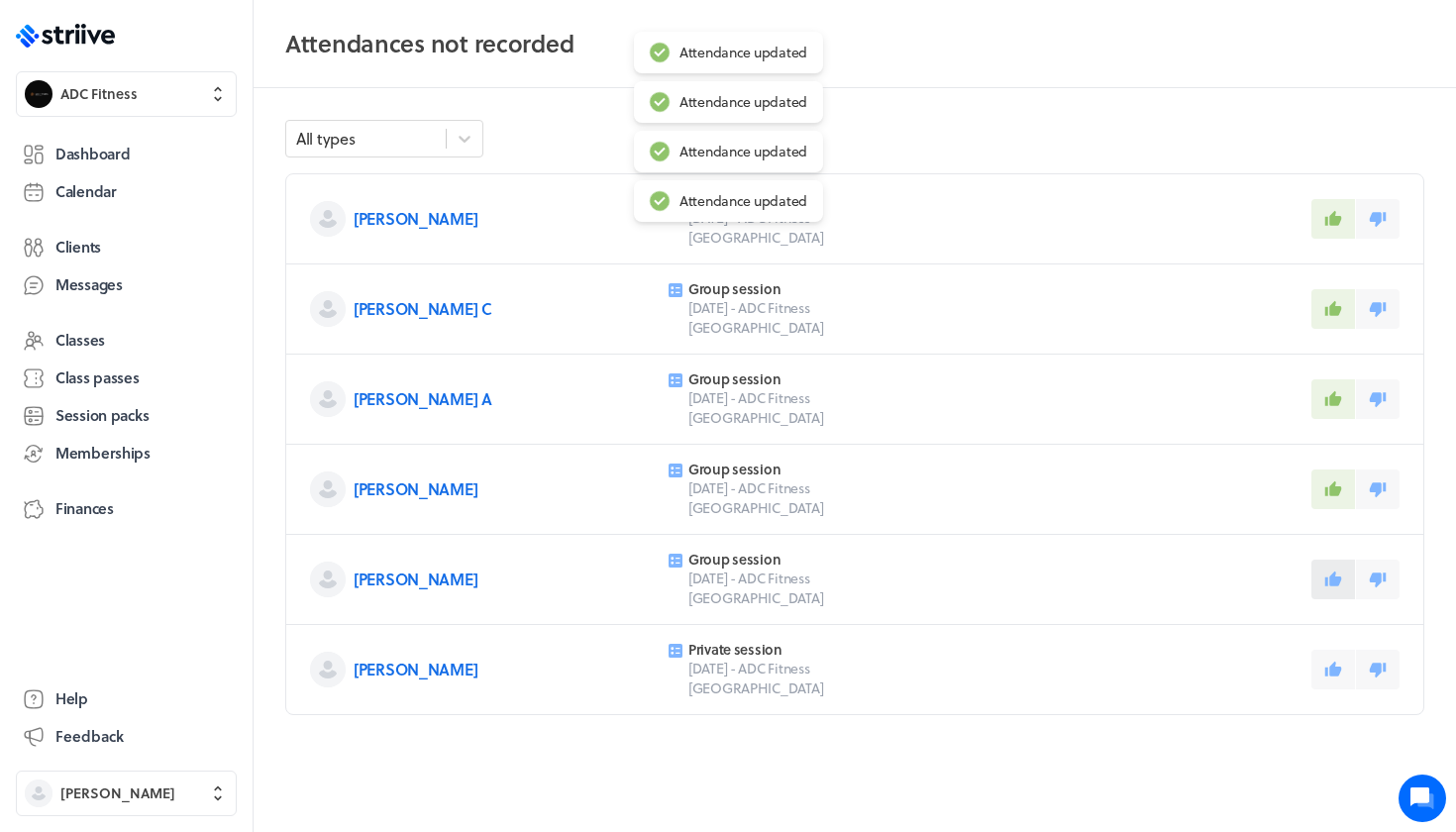 click at bounding box center (1333, 579) 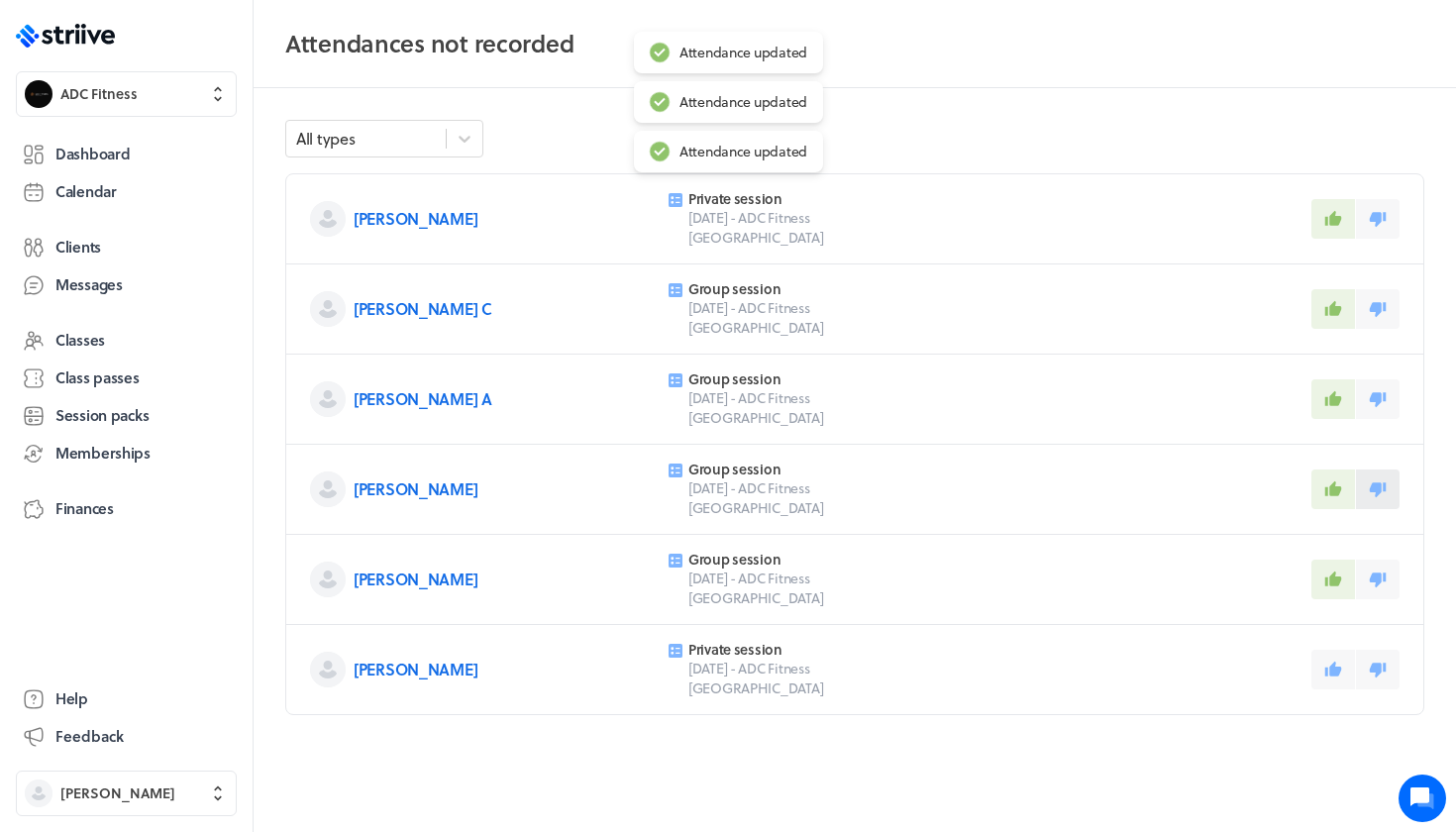 click 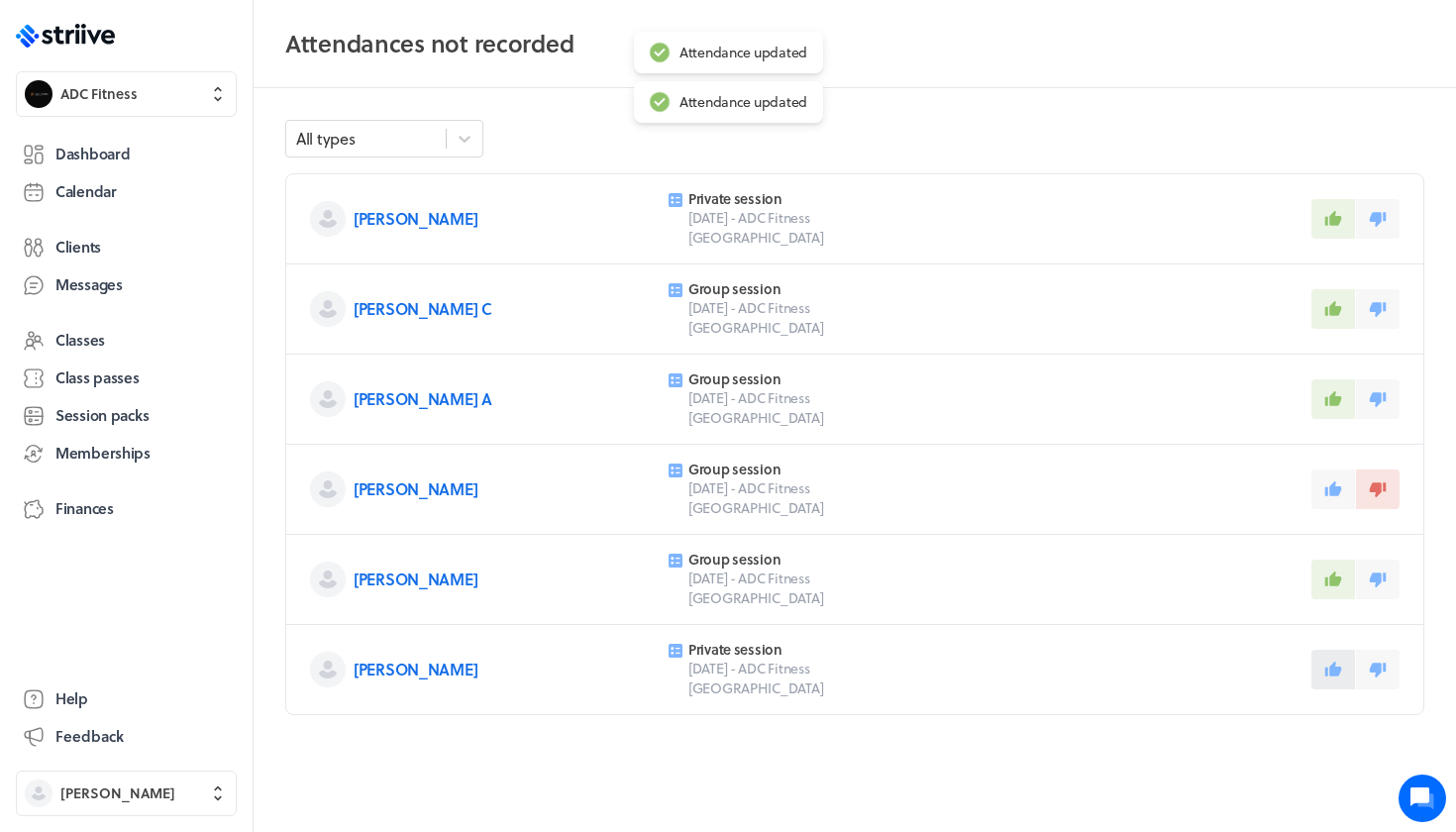 click 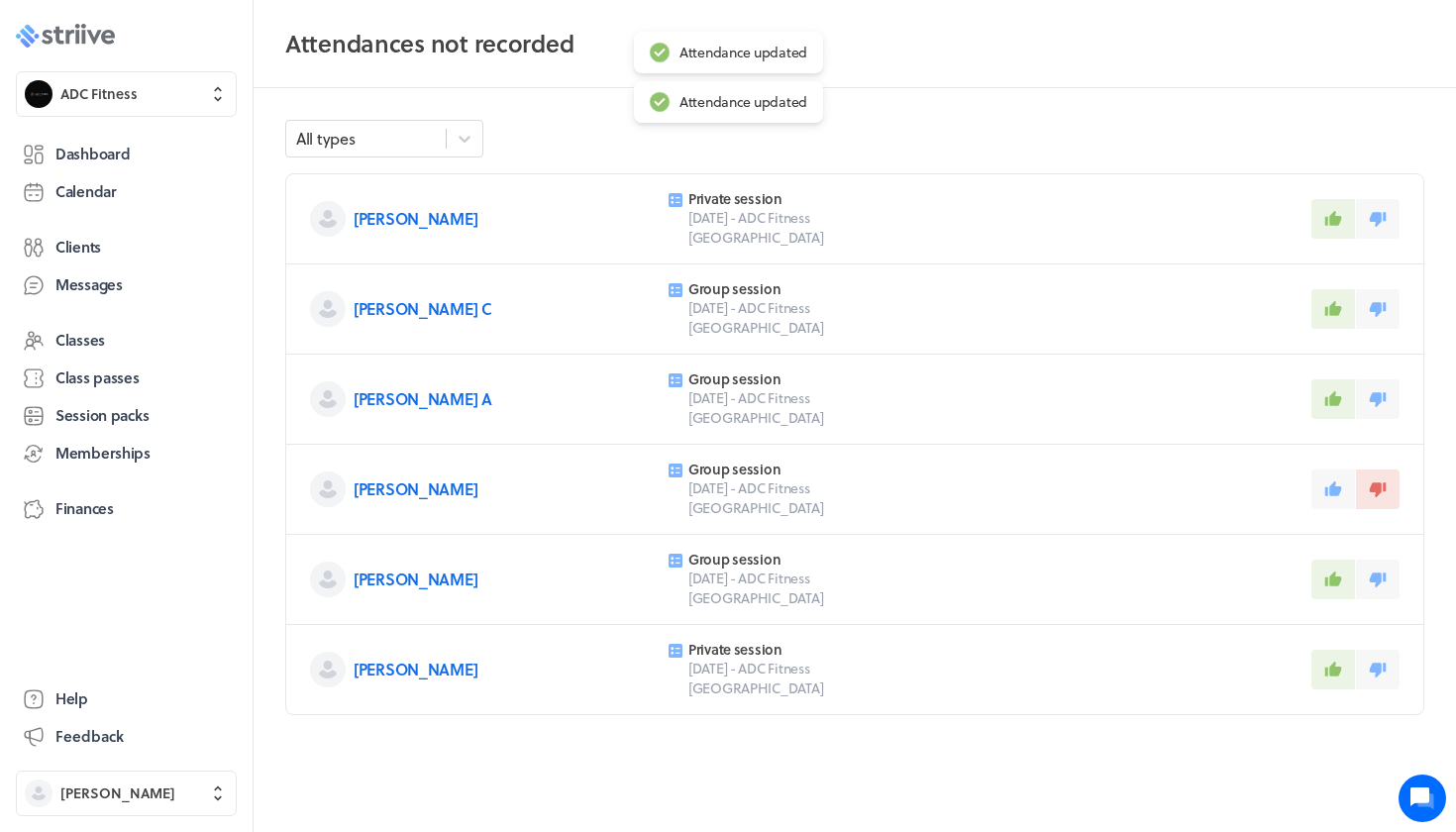 click 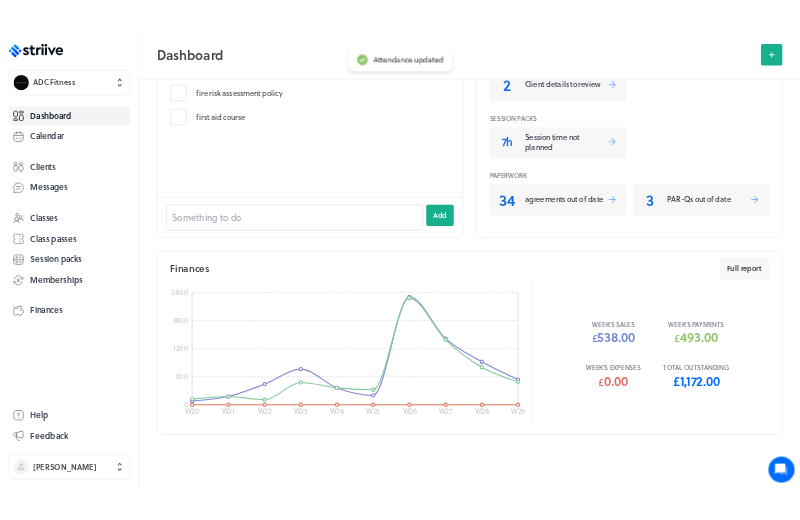 scroll, scrollTop: 867, scrollLeft: 0, axis: vertical 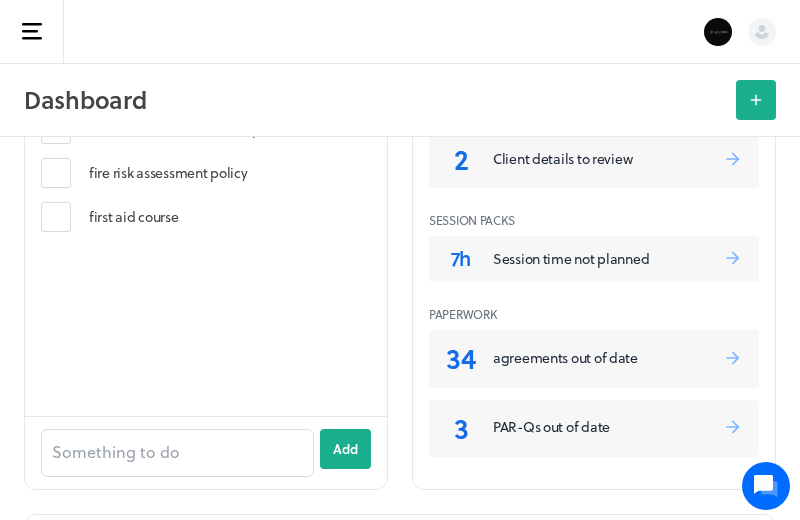 click 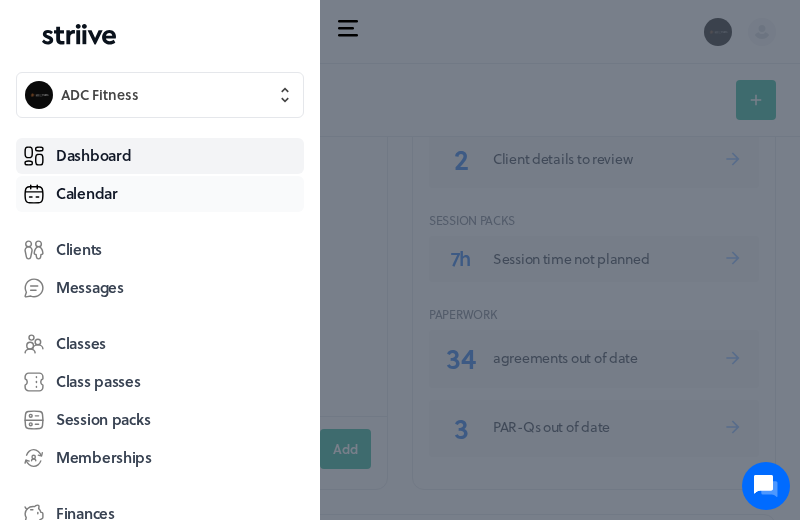 click on "Calendar" at bounding box center [160, 194] 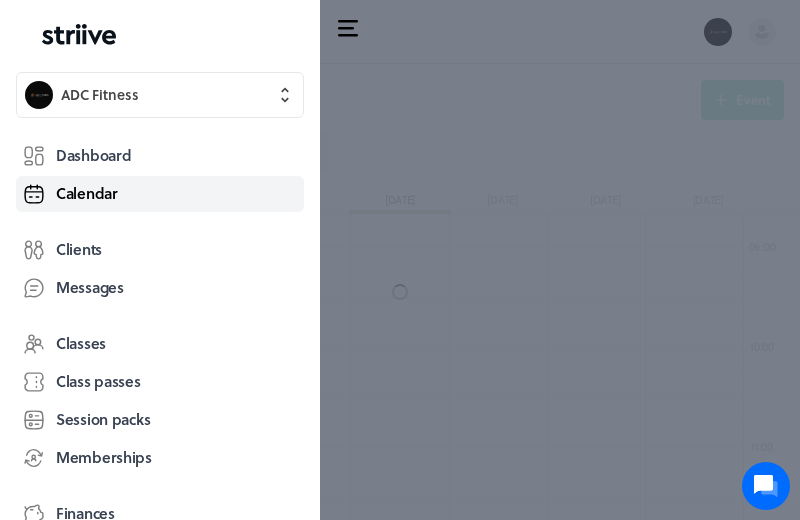 scroll, scrollTop: 850, scrollLeft: 0, axis: vertical 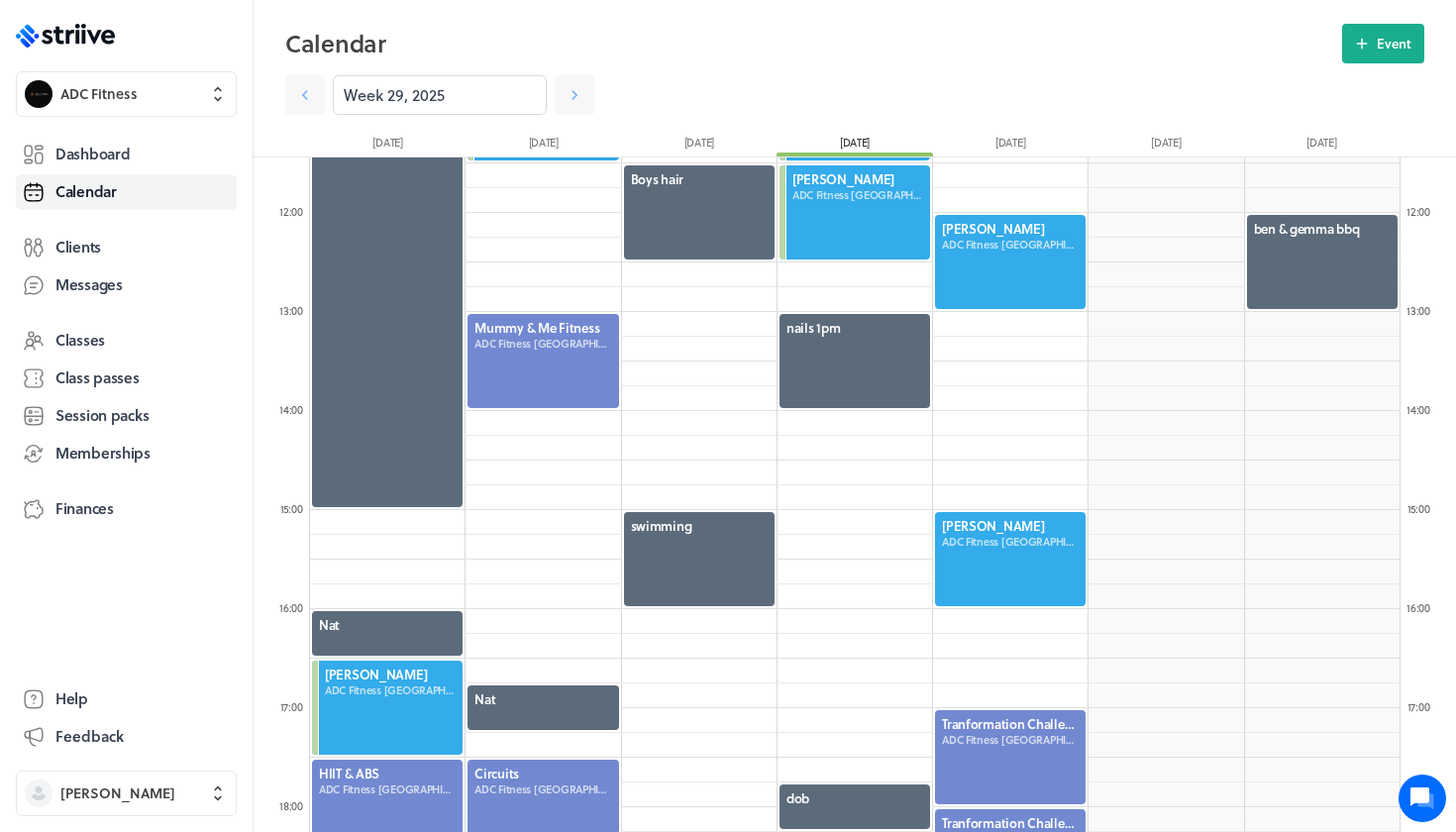 click at bounding box center [1010, 261] 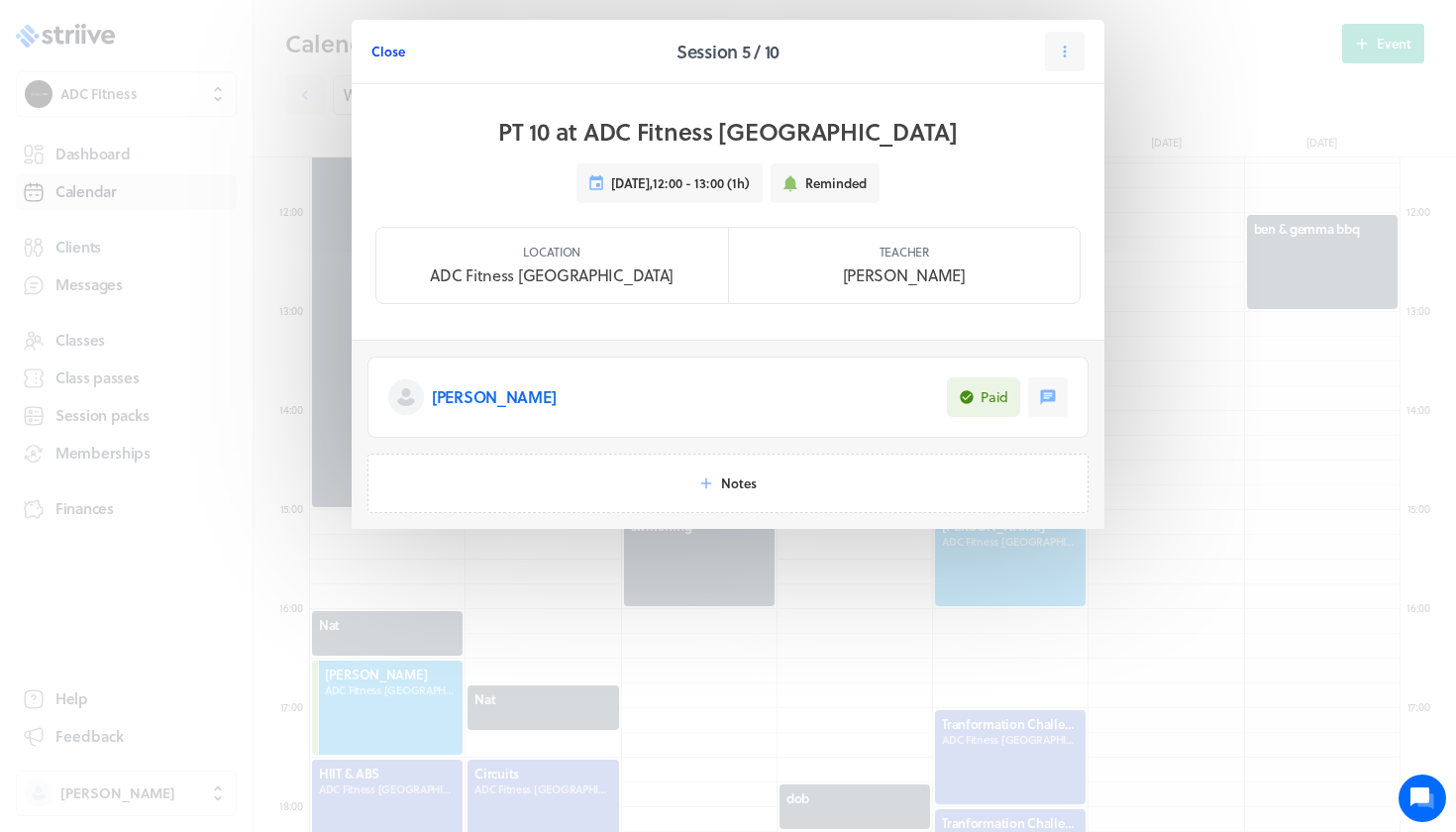 click on "Close" at bounding box center [388, 52] 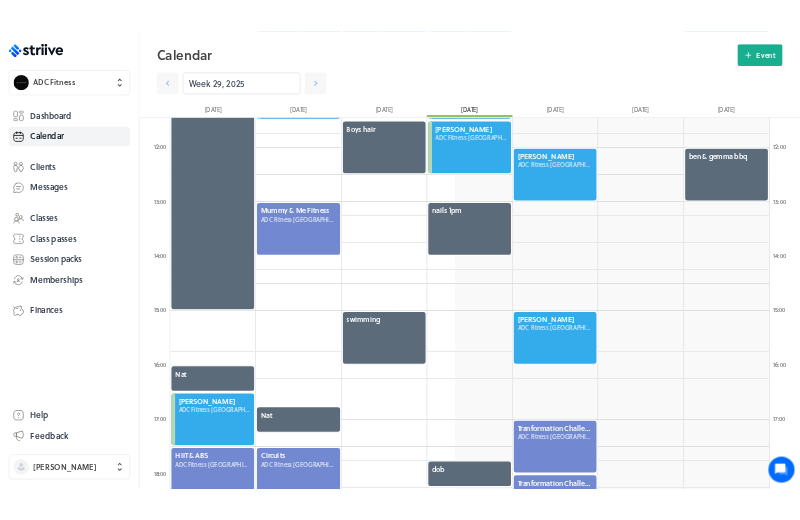 scroll, scrollTop: 2400, scrollLeft: 687, axis: both 